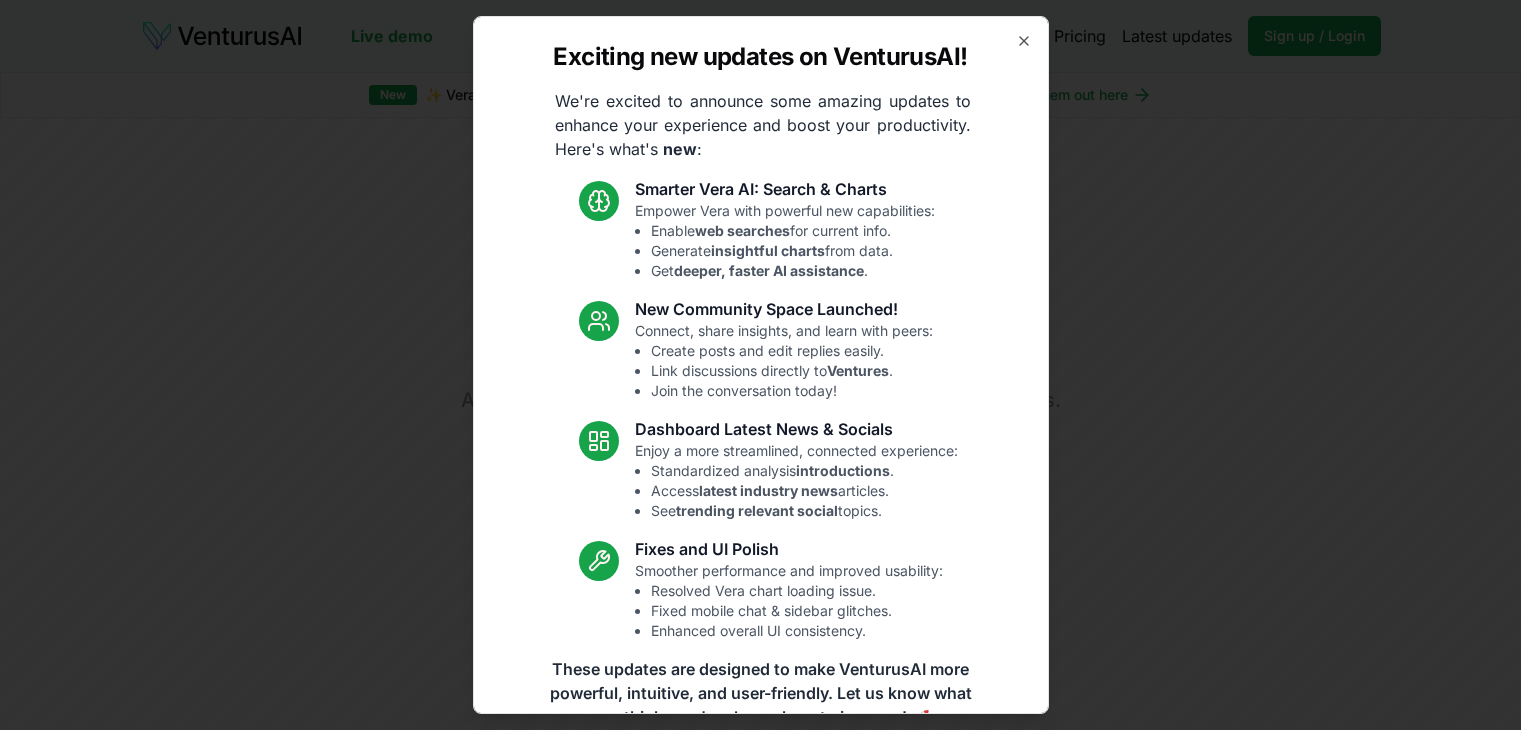 scroll, scrollTop: 0, scrollLeft: 0, axis: both 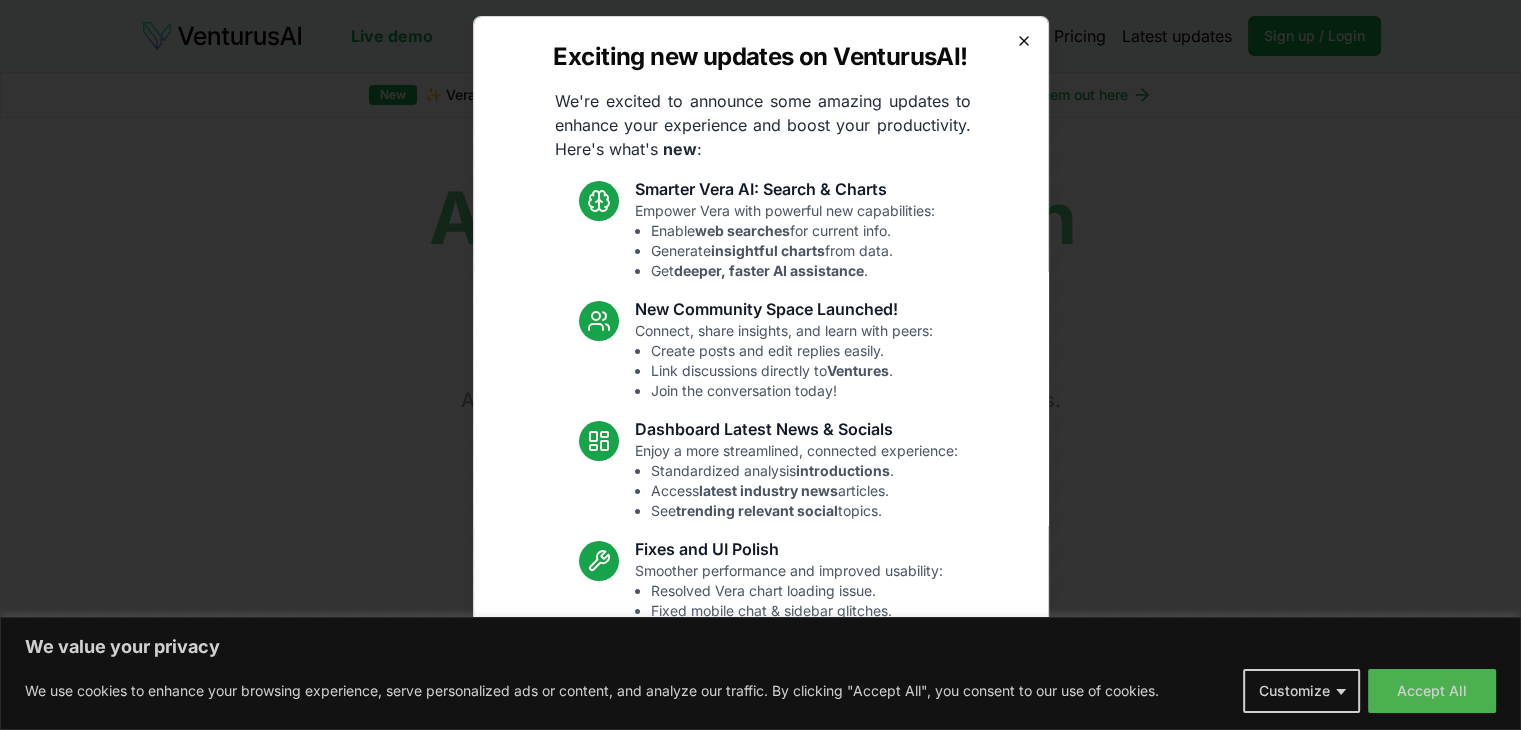 click 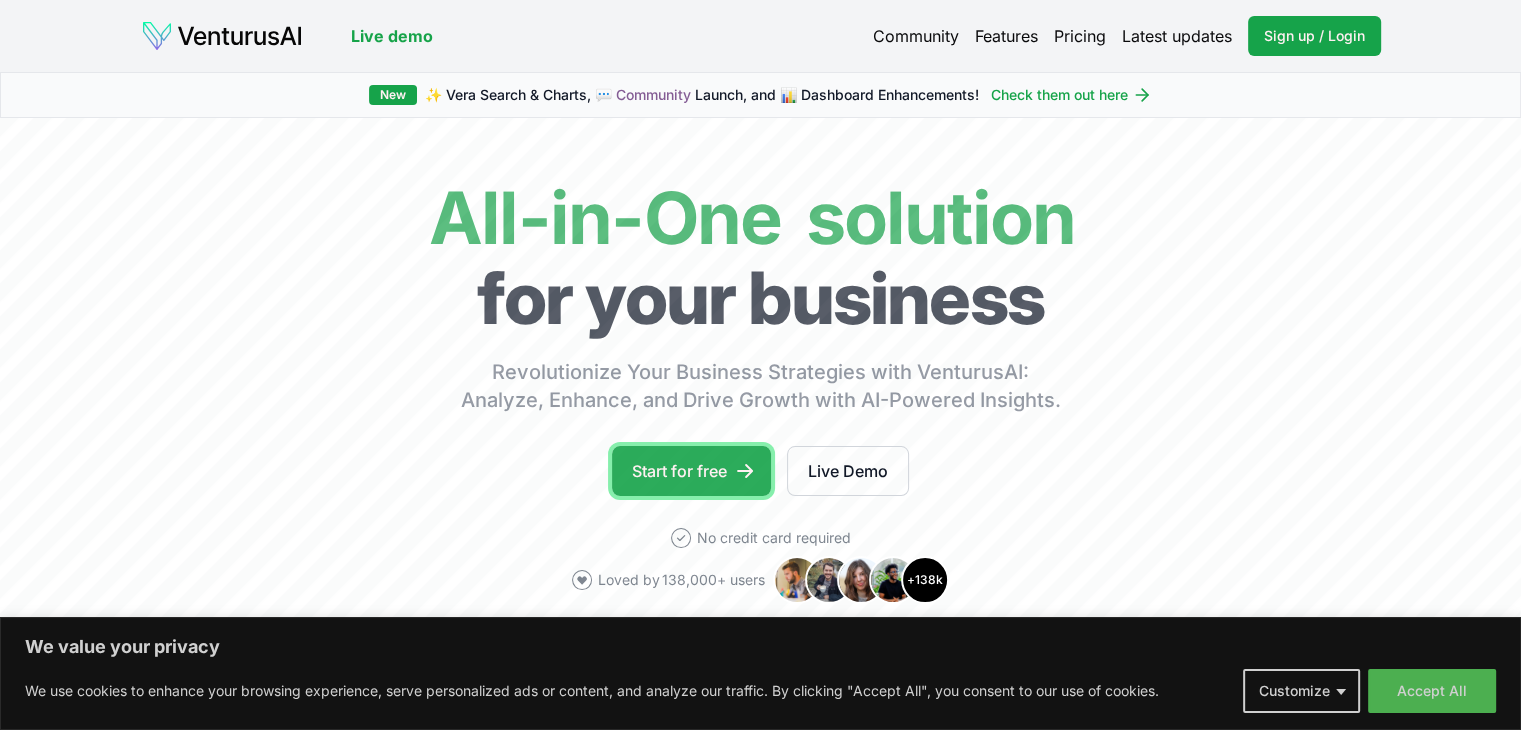 click on "Start for free" at bounding box center (691, 471) 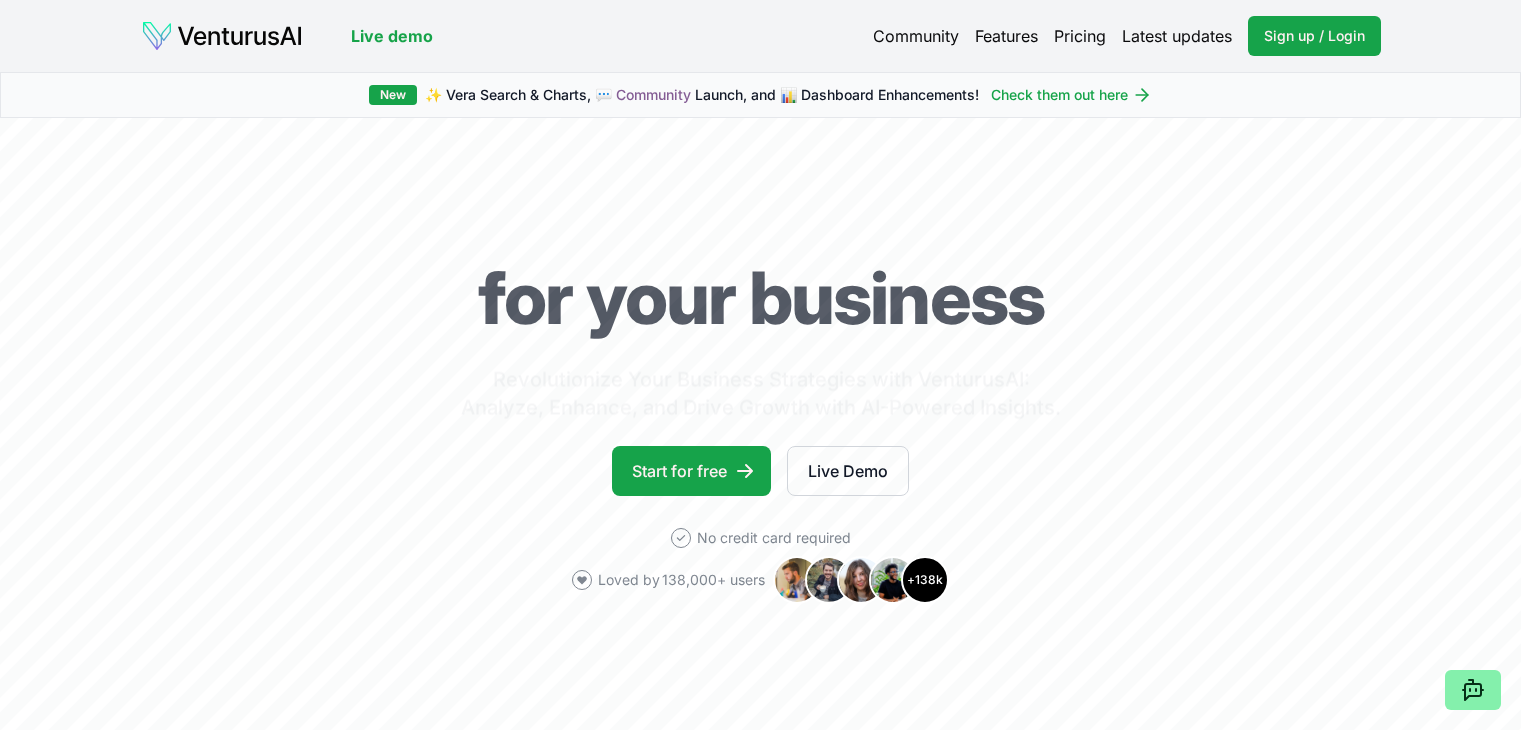 scroll, scrollTop: 0, scrollLeft: 0, axis: both 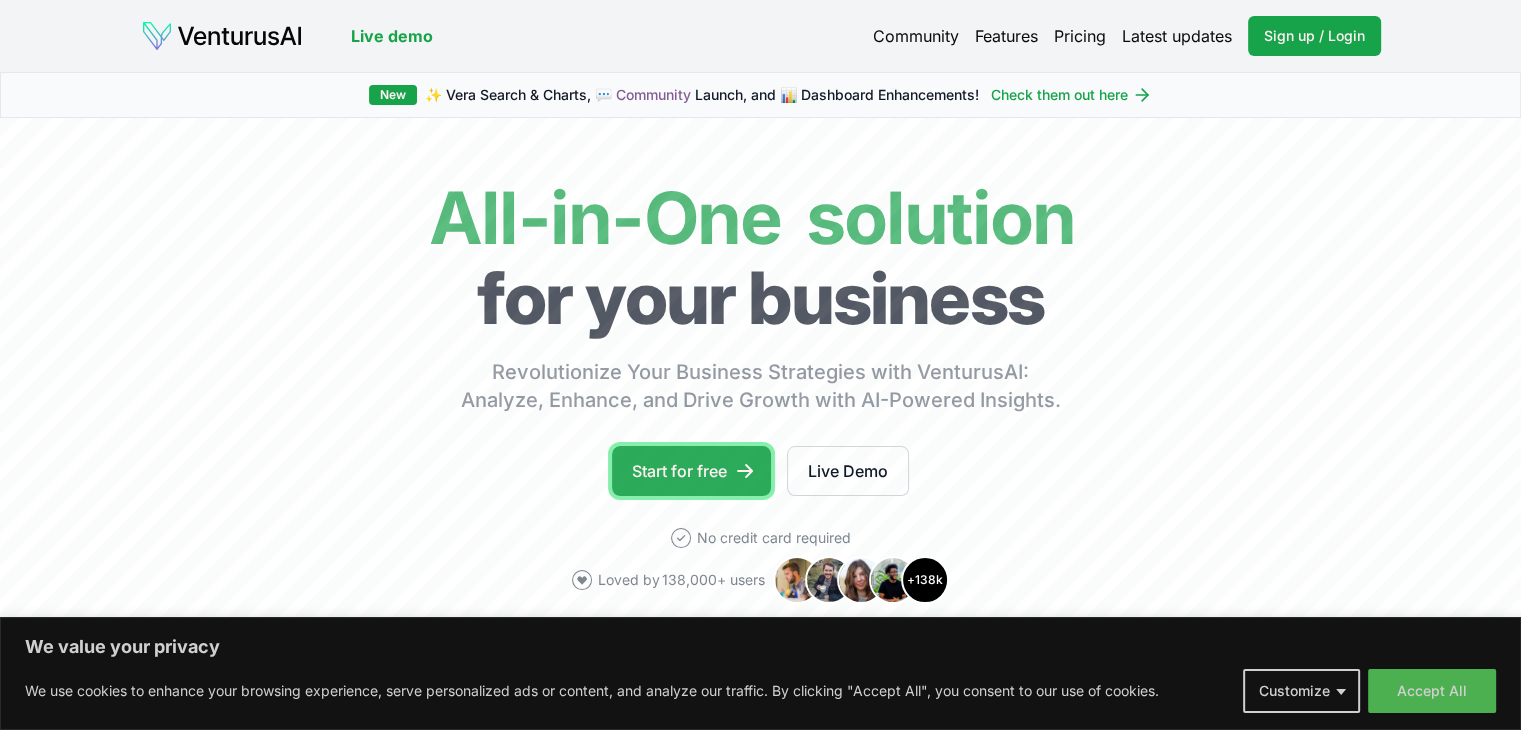 click on "Start for free" at bounding box center (691, 471) 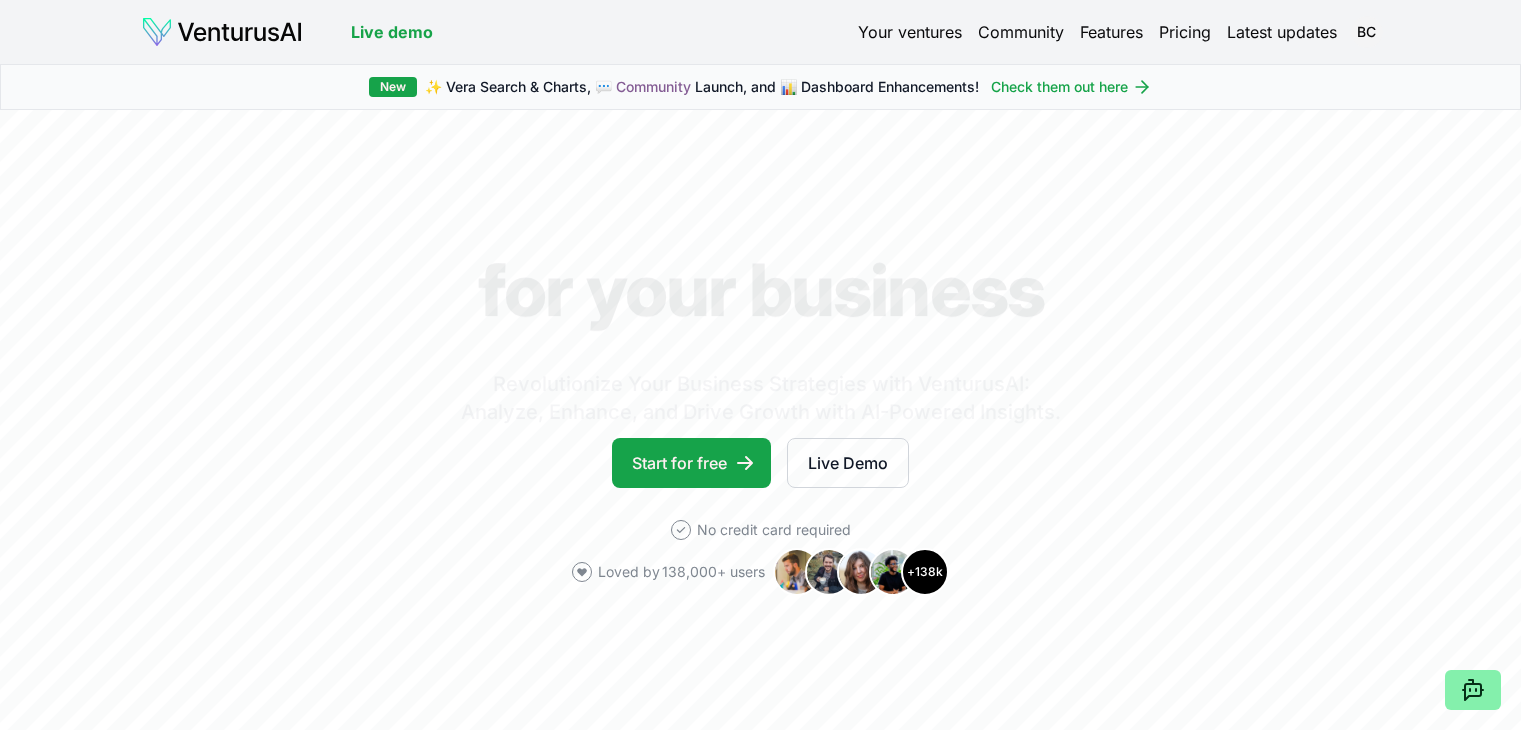 scroll, scrollTop: 0, scrollLeft: 0, axis: both 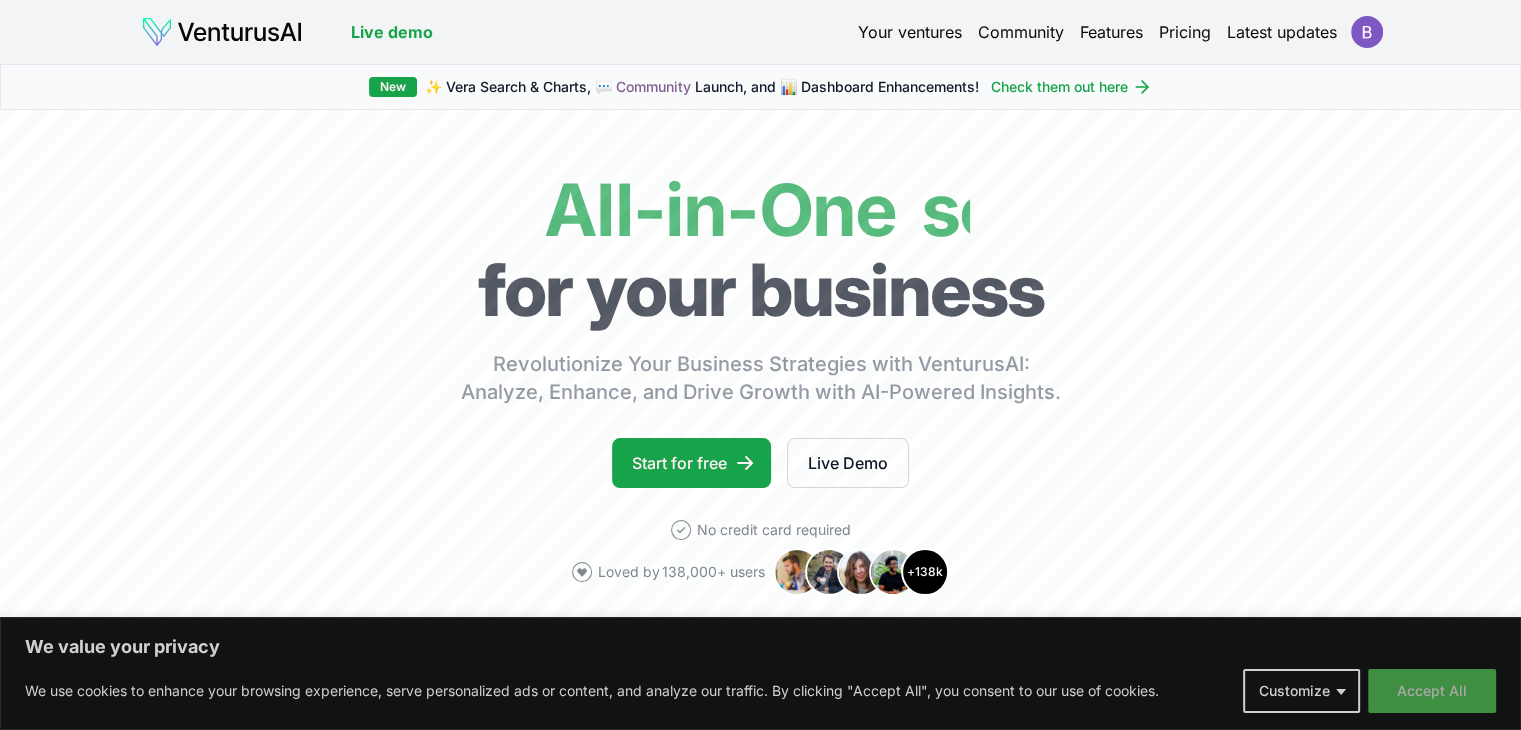 click on "Accept All" at bounding box center (1432, 691) 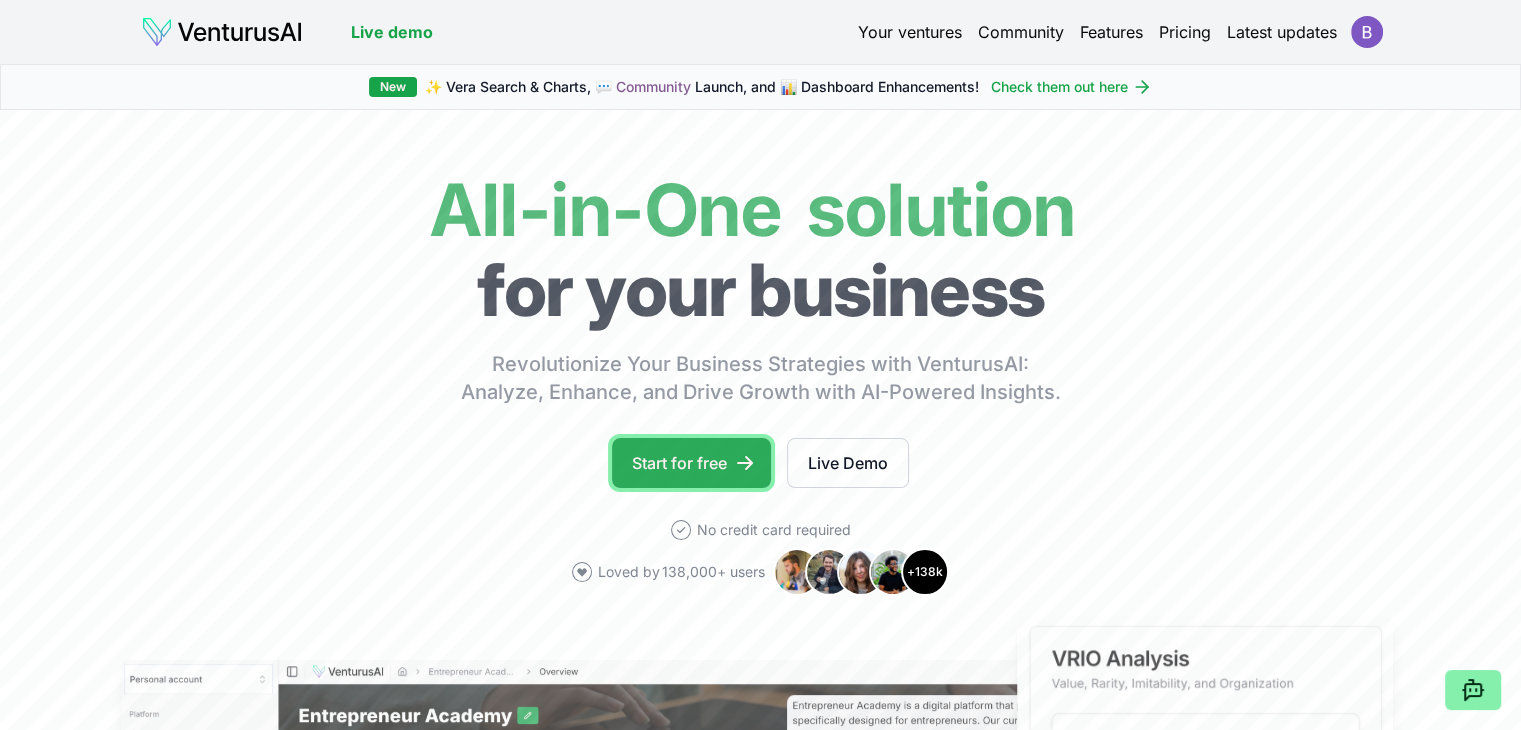 click on "Start for free" at bounding box center (691, 463) 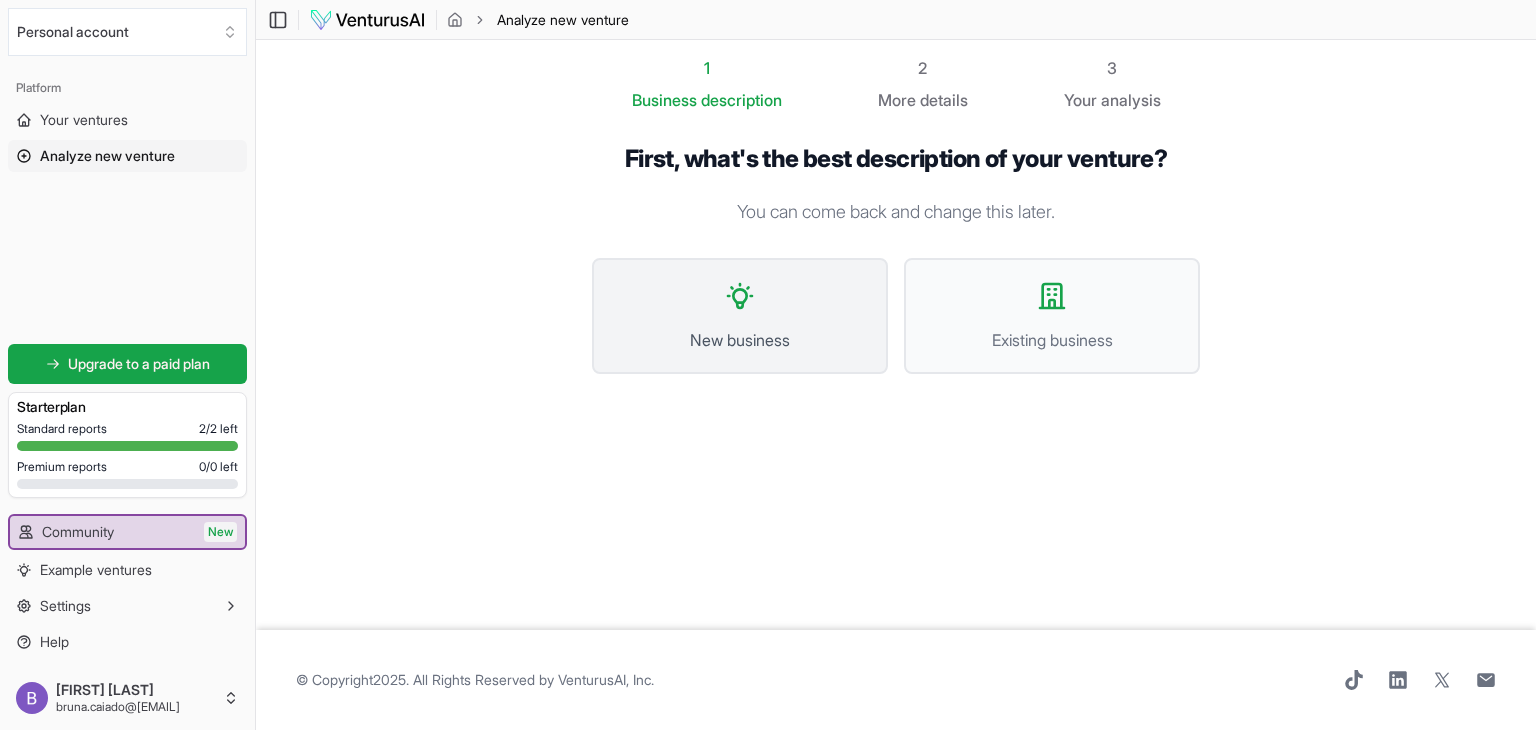 click on "New business" at bounding box center (740, 316) 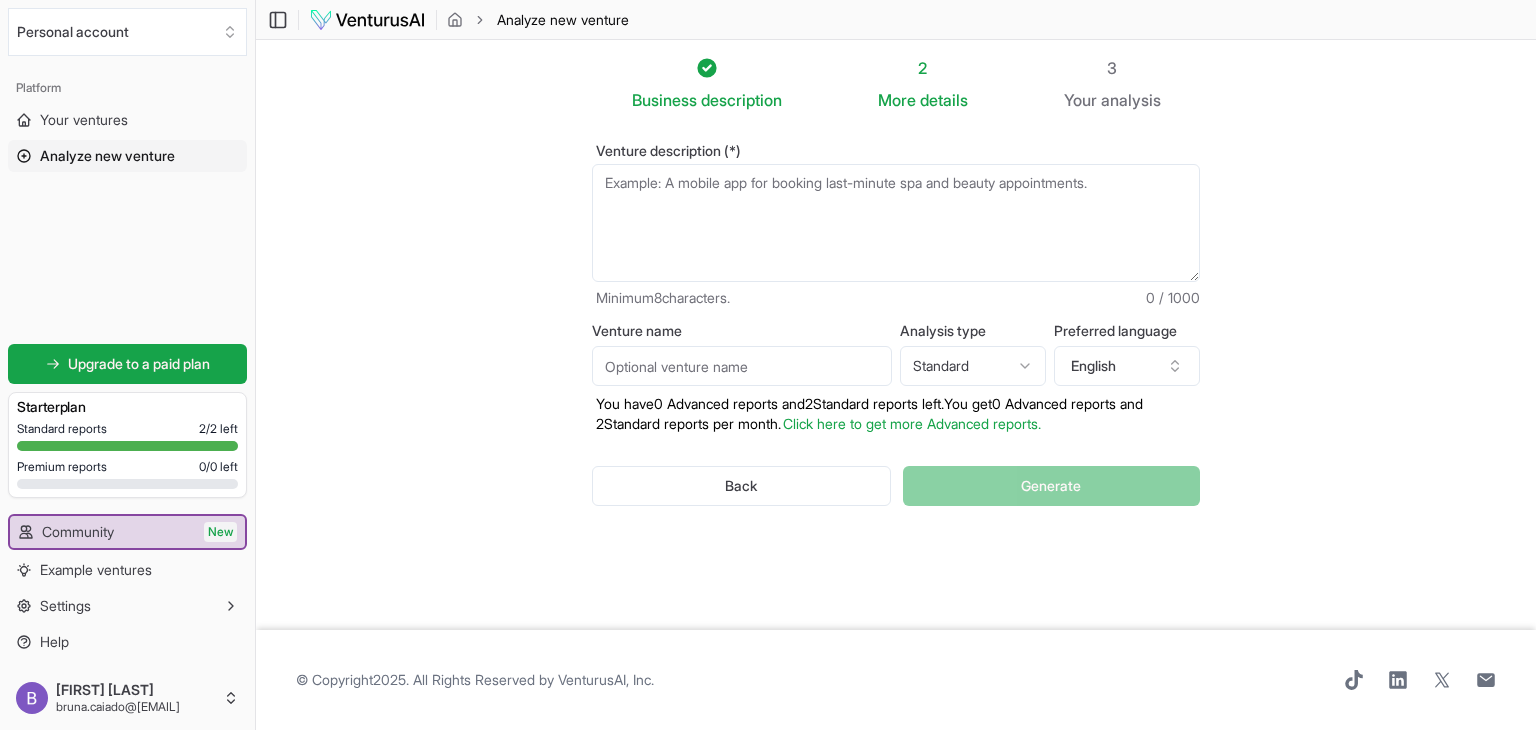 click on "Venture description (*)" at bounding box center (896, 223) 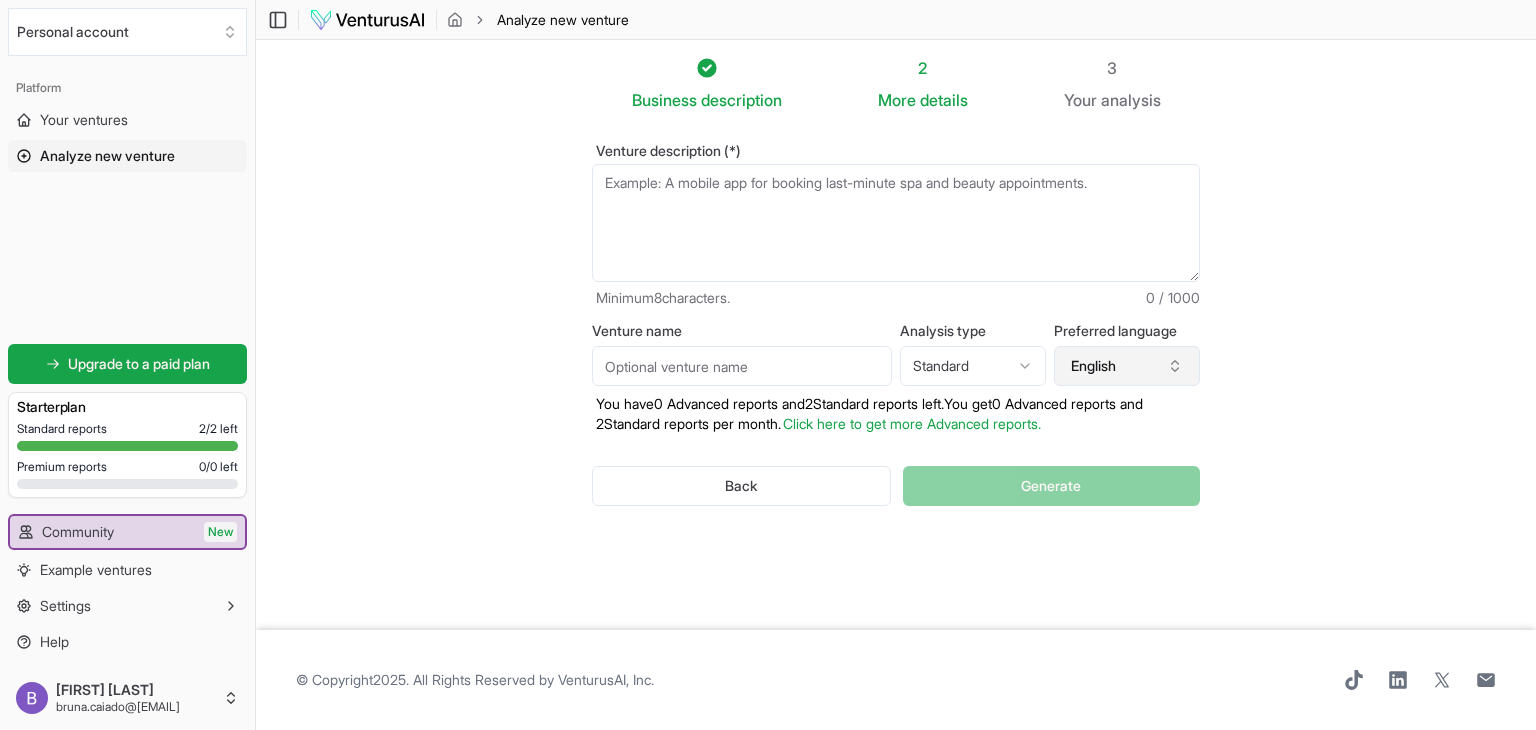 click on "English" at bounding box center [1127, 366] 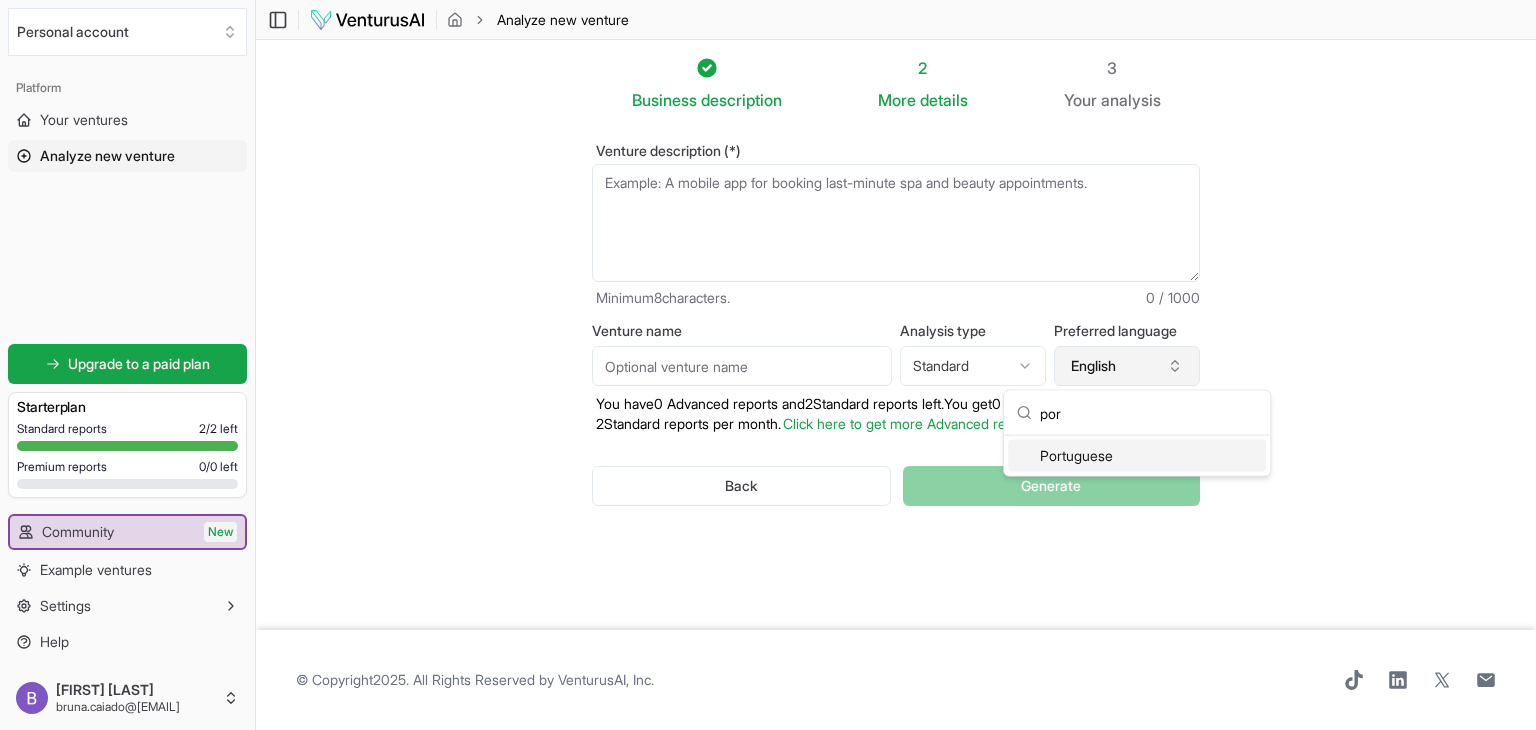 type on "port" 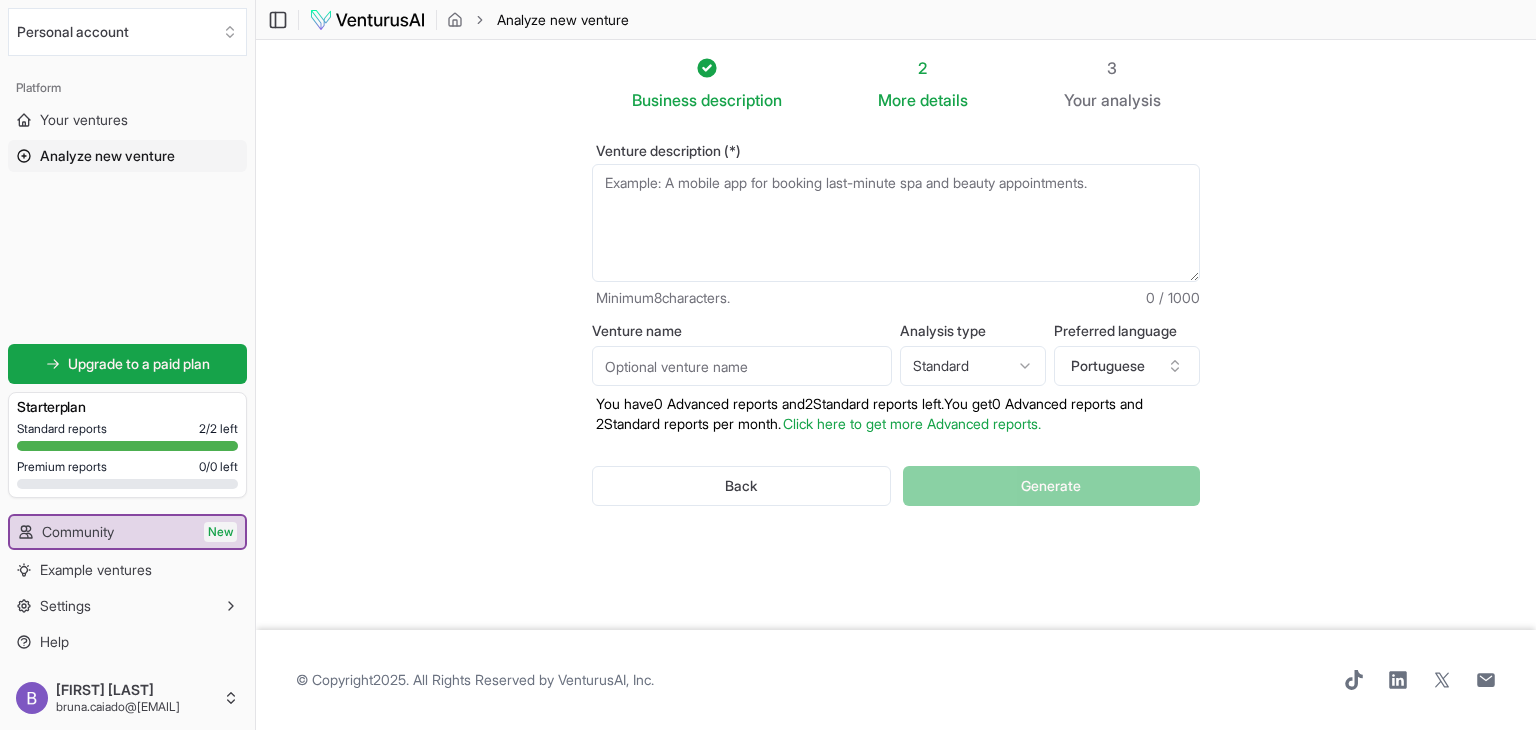 click on "Business   description 2 More   details 3 Your   analysis Venture description (*) Minimum  8  characters. 0 / 1000 Venture name Analysis type Standard Advanced Standard Preferred language Portuguese You have  0   Advanced reports   and  2  Standard reports left.  Y ou get  0   Advanced reports and   2  Standard reports per month. Click here to get more Advanced reports. Back Generate" at bounding box center [896, 335] 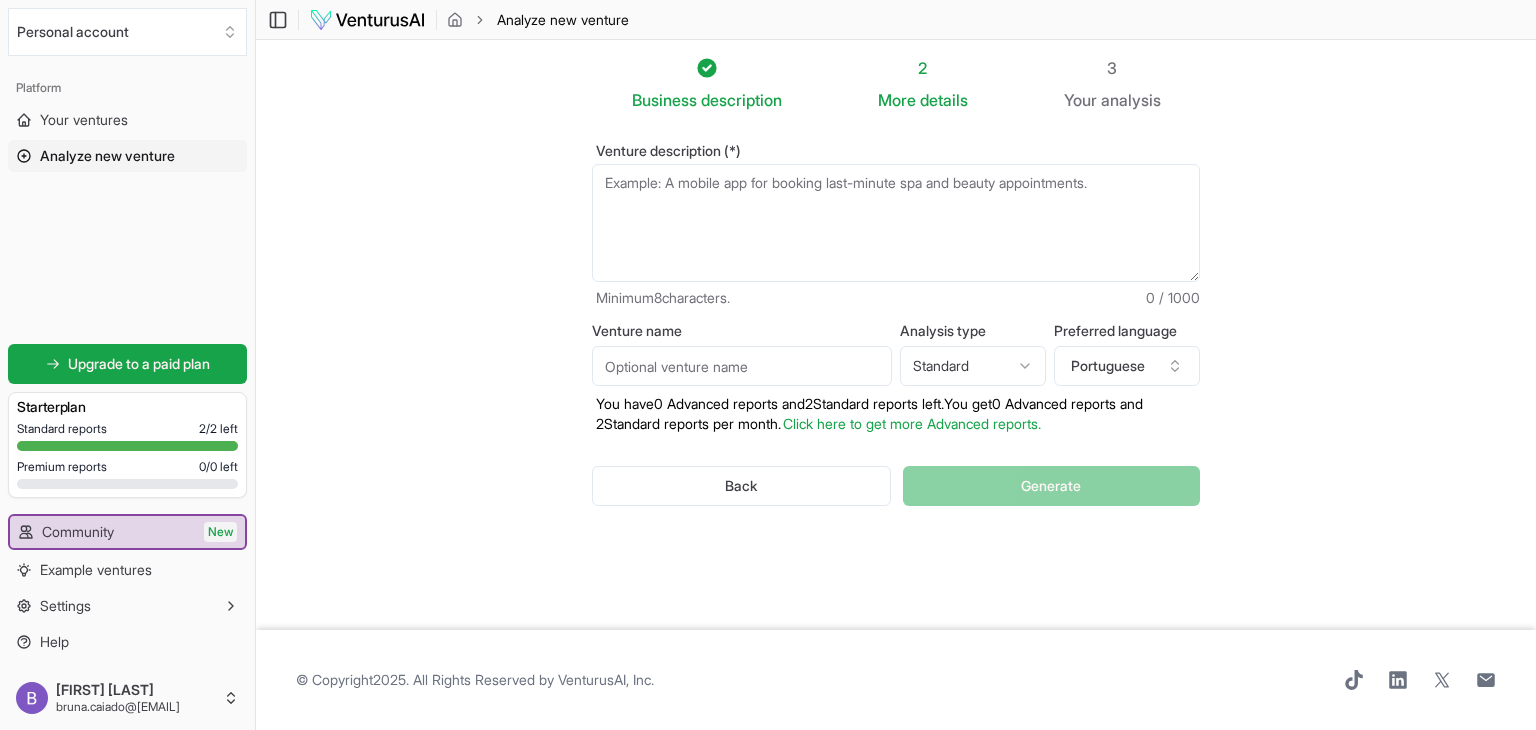 click on "Venture name" at bounding box center [742, 366] 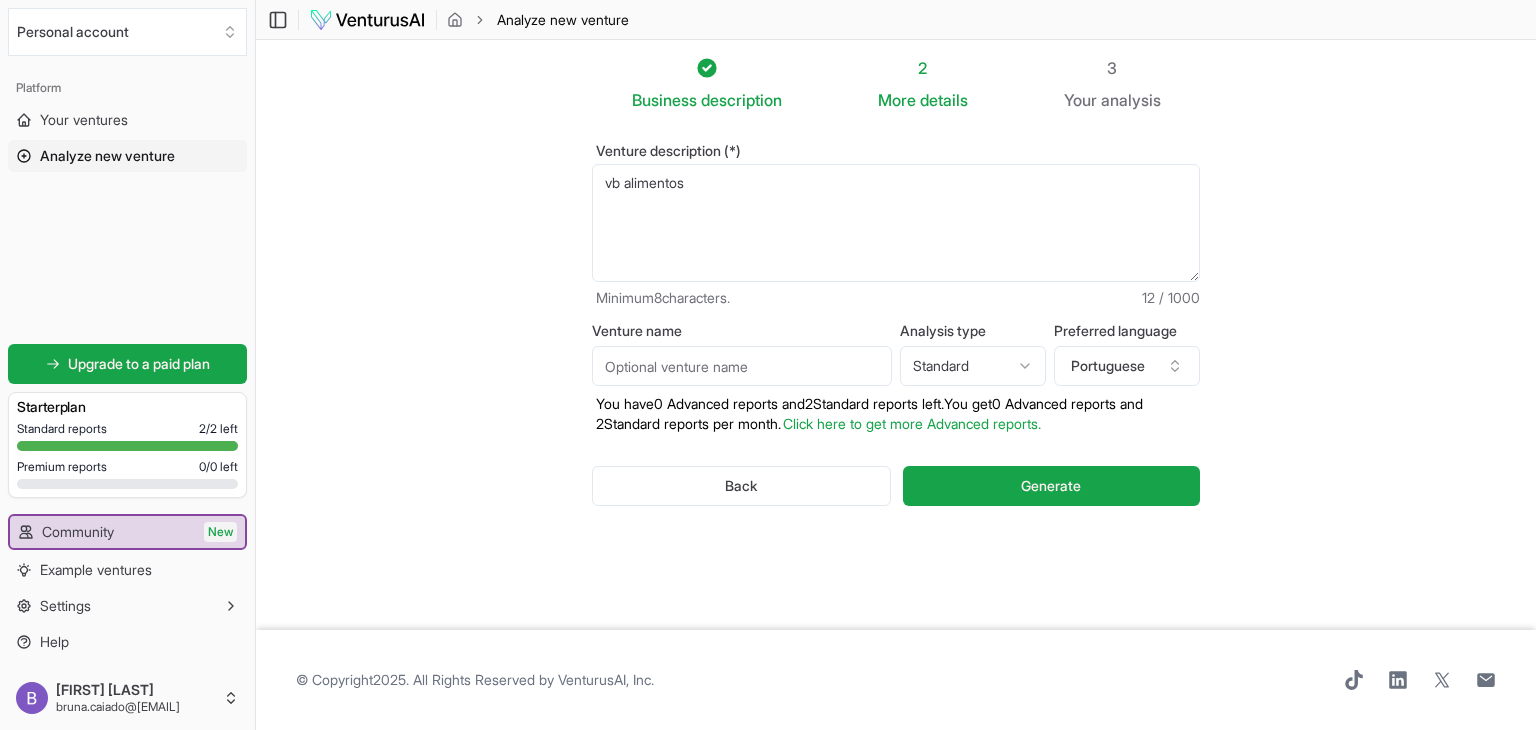 click on "vb alimentos" at bounding box center (896, 223) 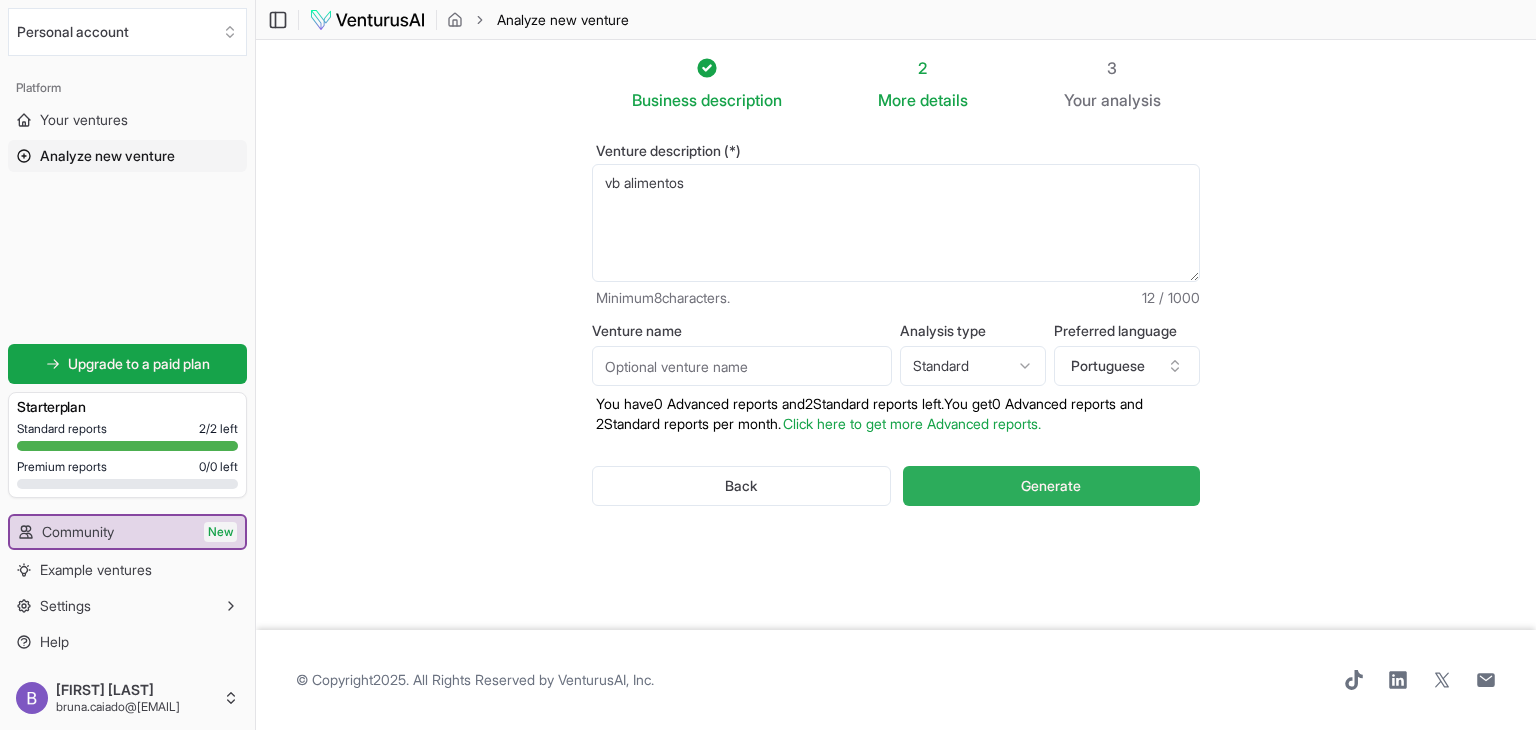 click on "Generate" at bounding box center (1051, 486) 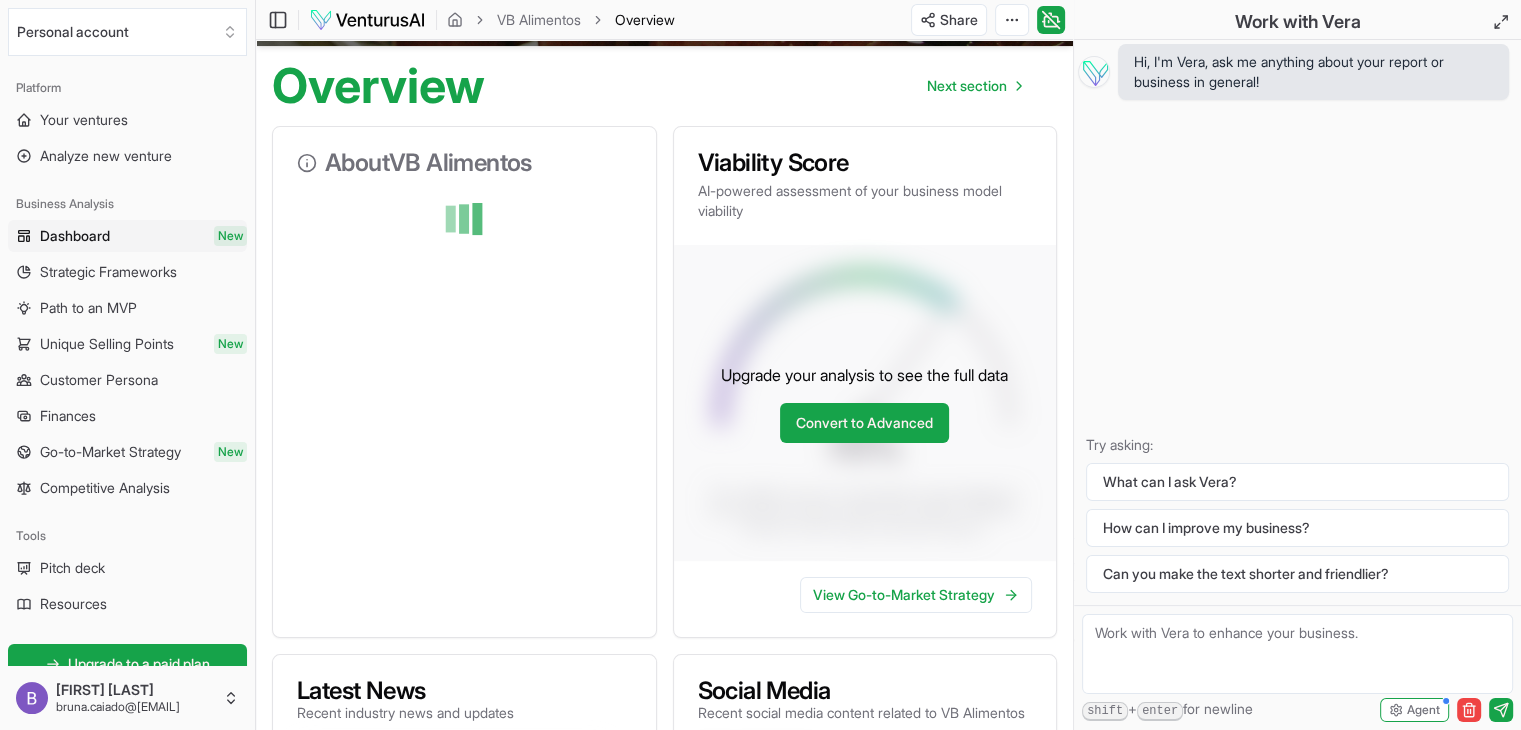 scroll, scrollTop: 192, scrollLeft: 0, axis: vertical 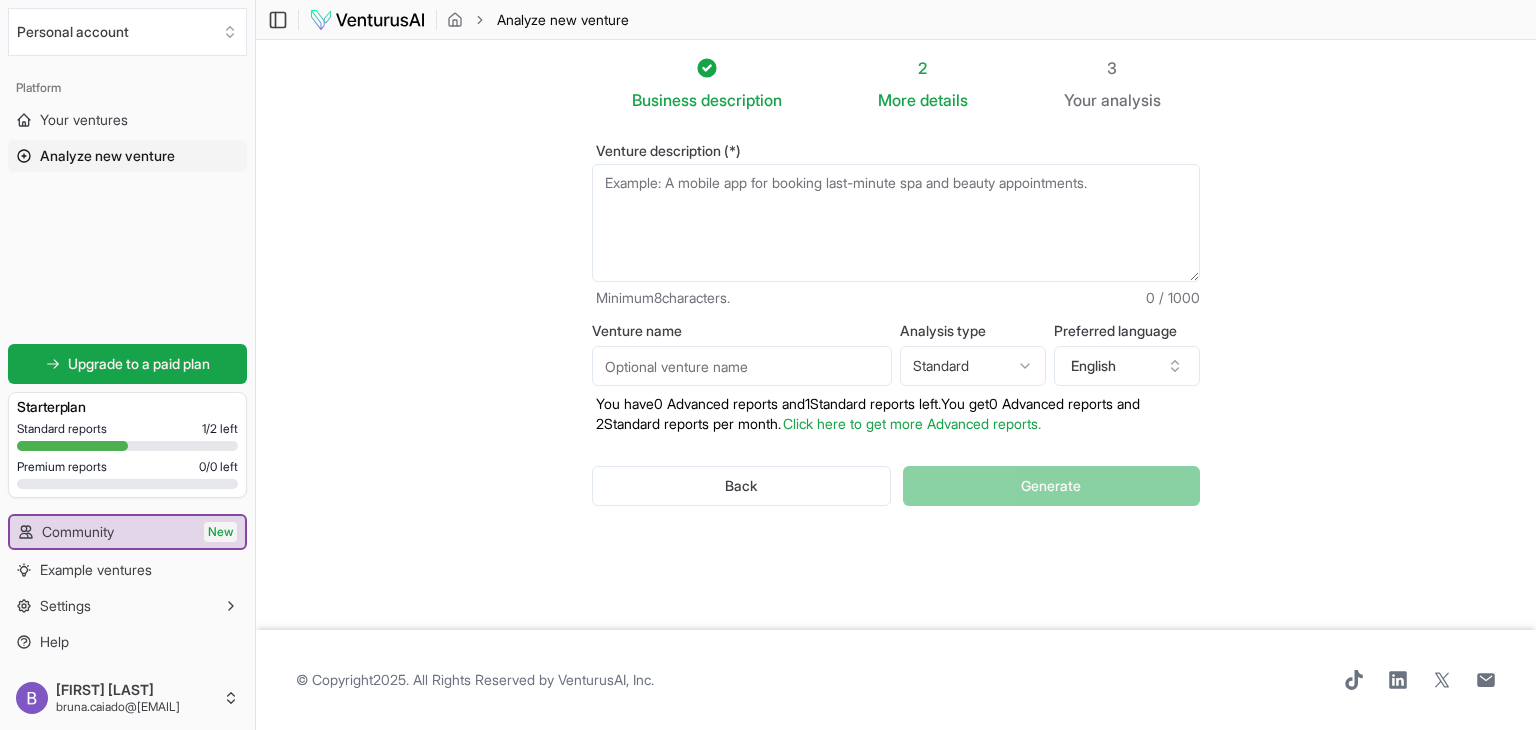 click on "Business   description 2 More   details 3 Your   analysis Venture description (*) Minimum  8  characters. 0 / 1000 Venture name Analysis type Standard Advanced Standard Preferred language English You have  0   Advanced reports   and  1  Standard reports left.  Y ou get  0   Advanced reports and   2  Standard reports per month. Click here to get more Advanced reports. Back Generate" at bounding box center [896, 335] 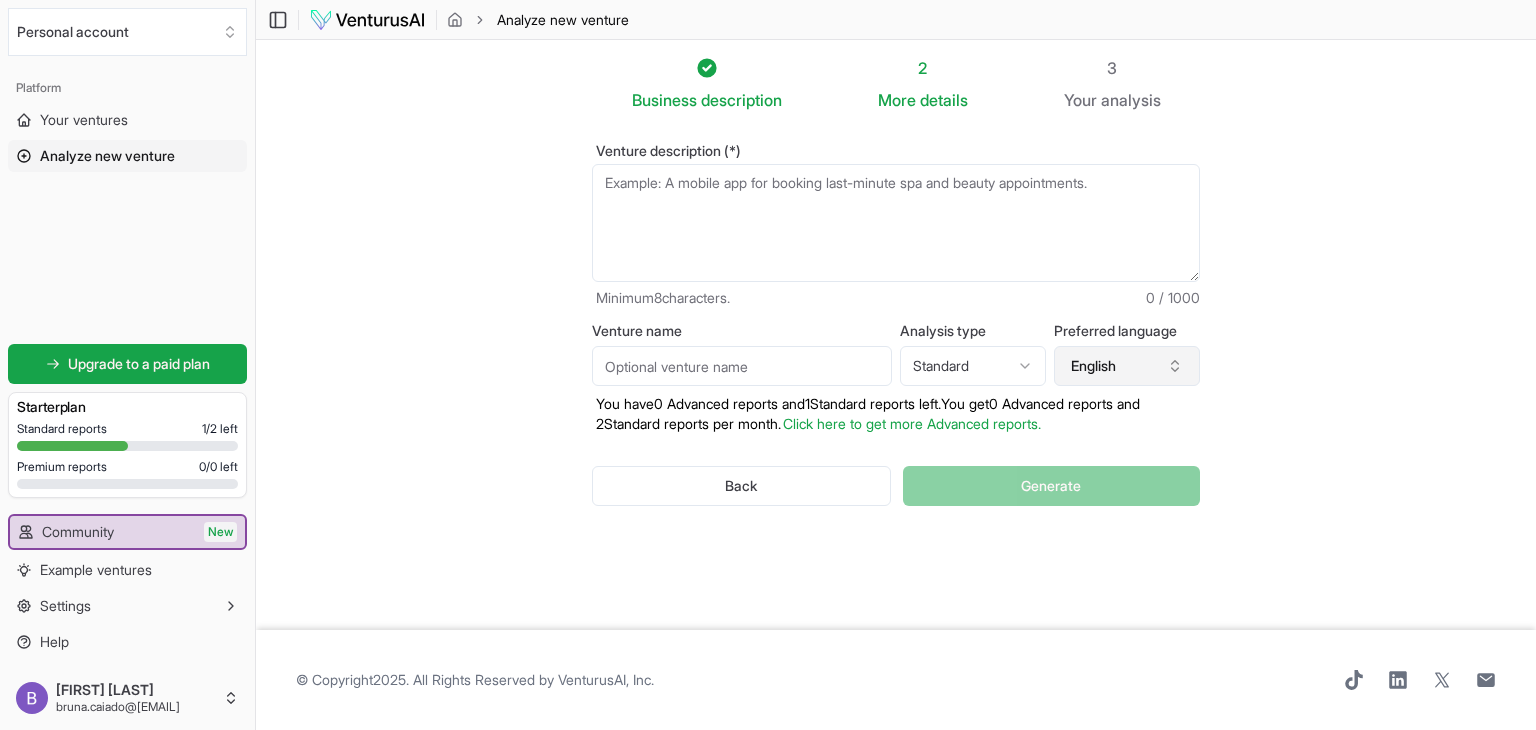click on "English" at bounding box center (1127, 366) 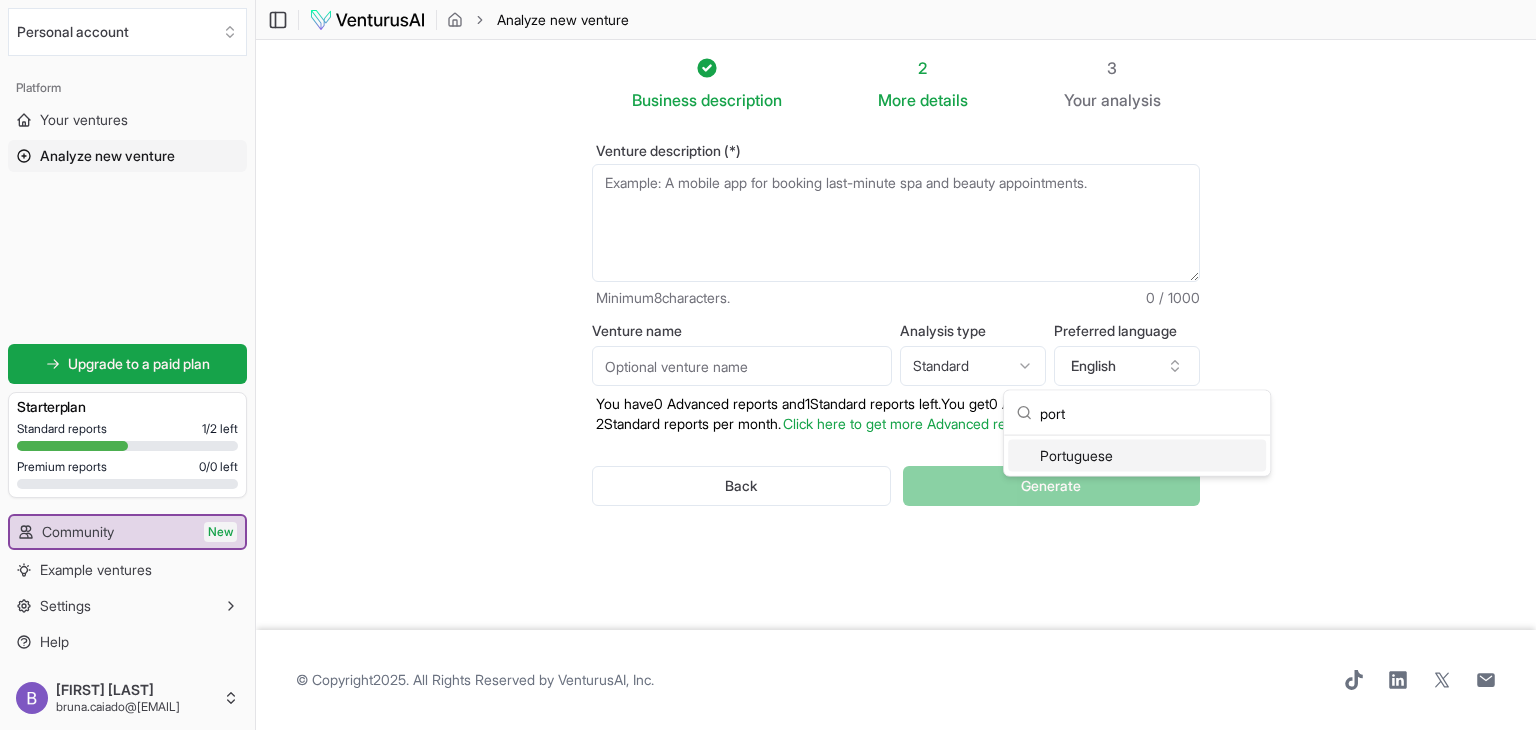type on "port" 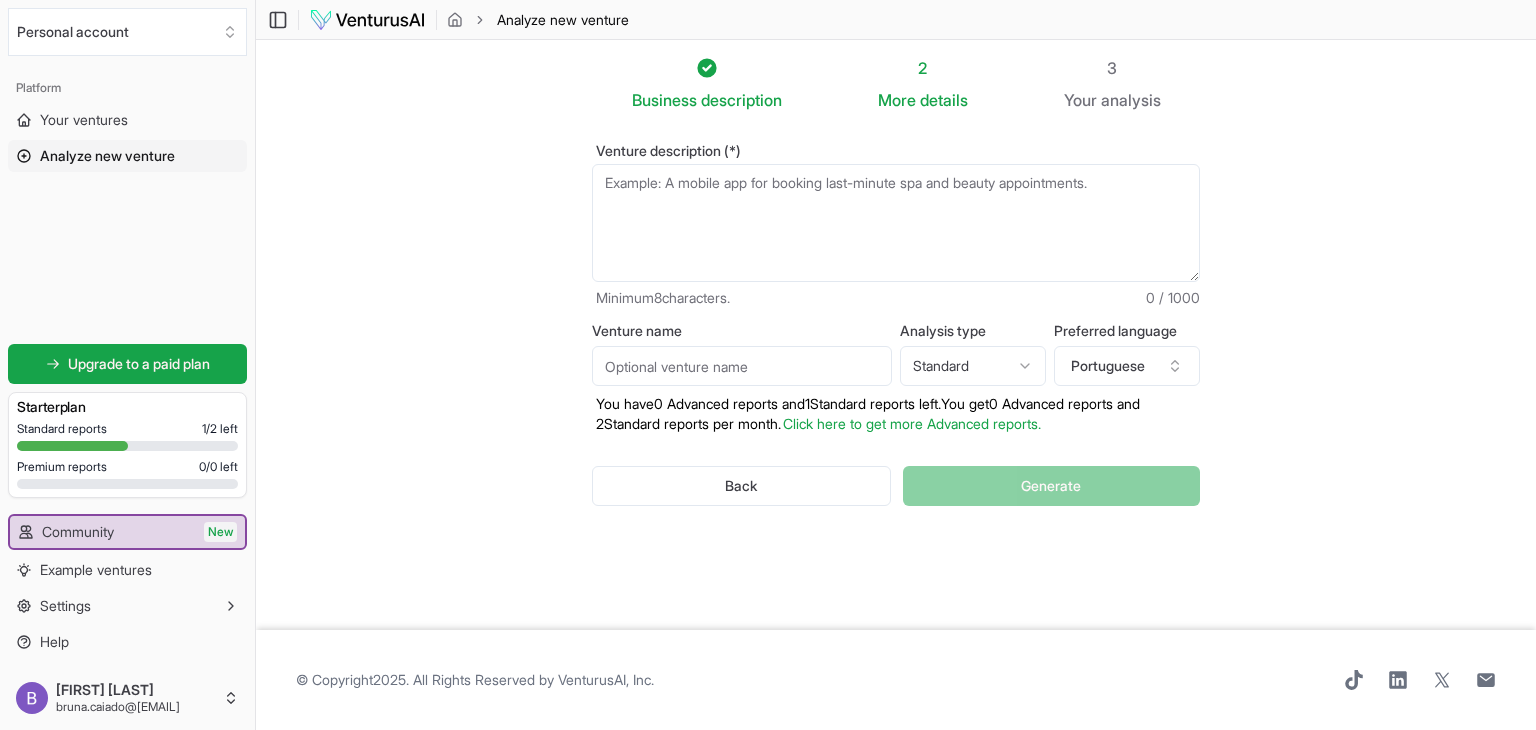 click on "Venture description (*)" at bounding box center [896, 223] 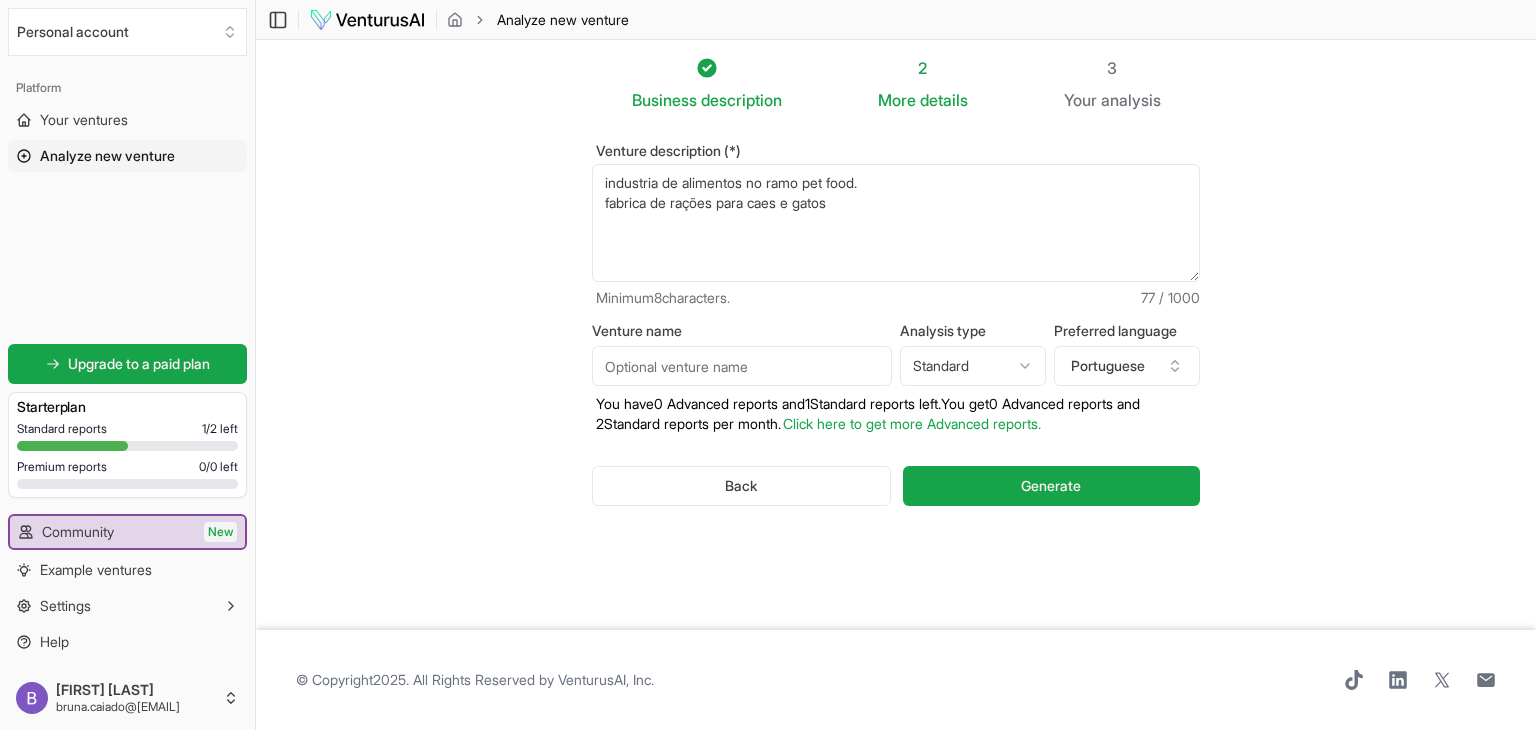type on "industria de alimentos no ramo pet food.
fabrica de rações para caes e gatos" 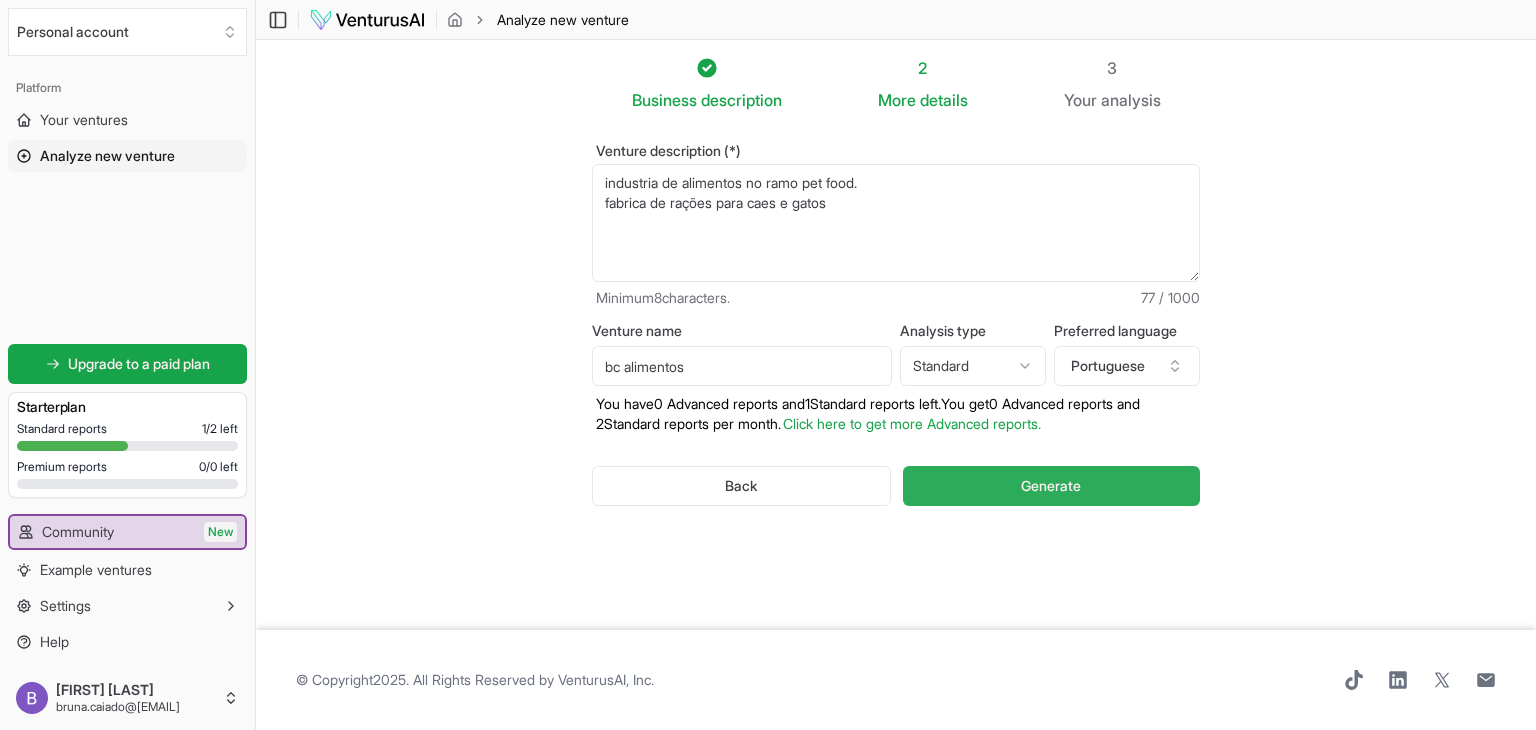 type on "bc alimentos" 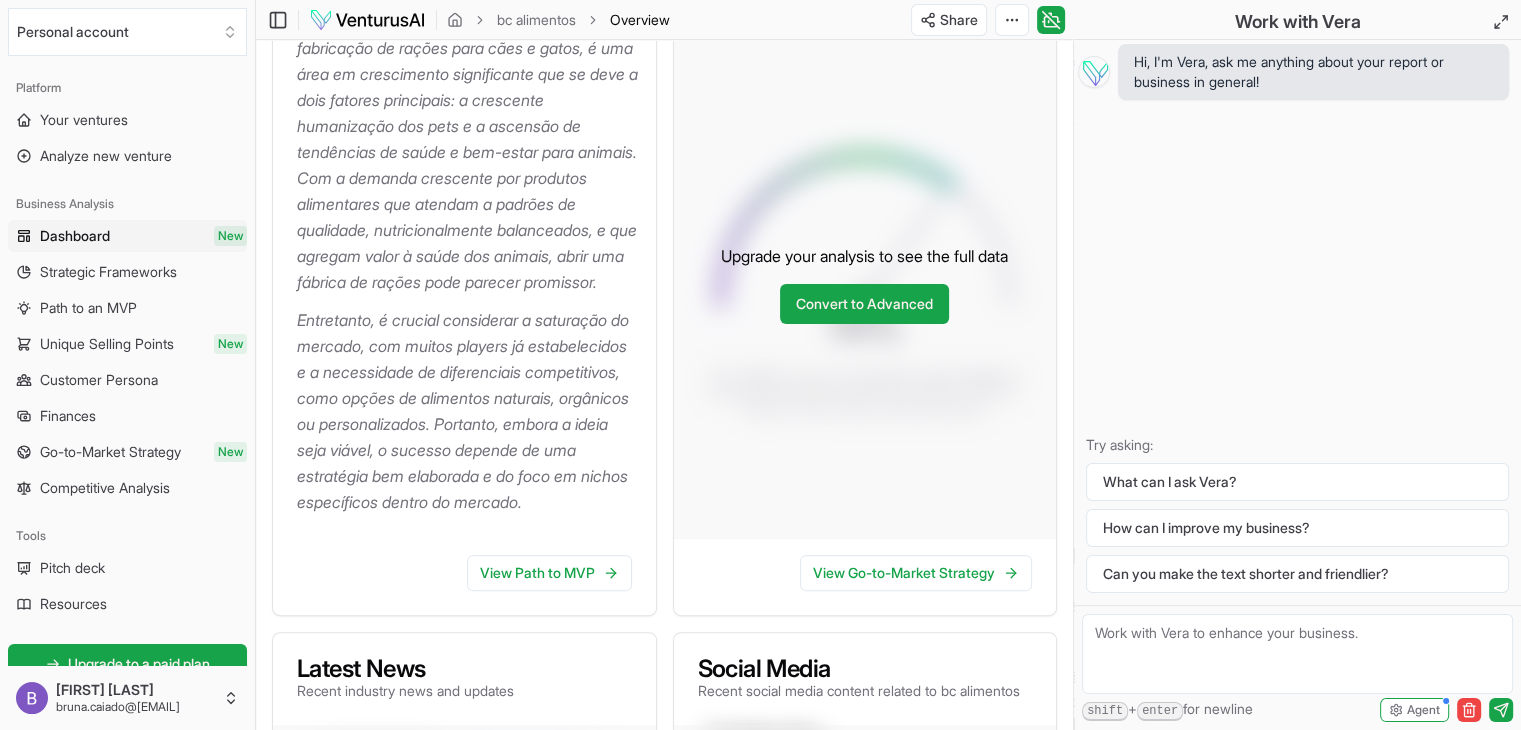 scroll, scrollTop: 382, scrollLeft: 0, axis: vertical 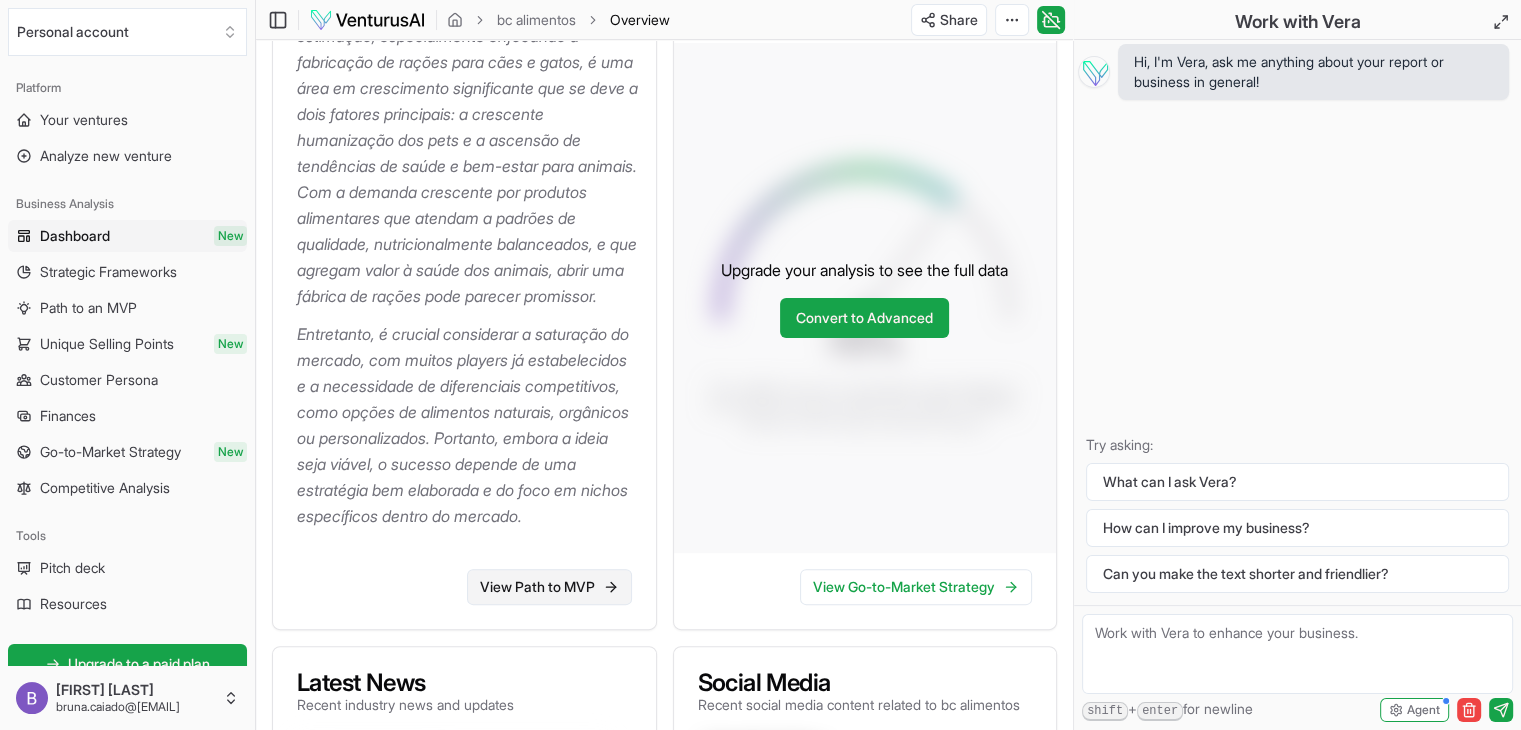 click on "View Path to MVP" at bounding box center [549, 587] 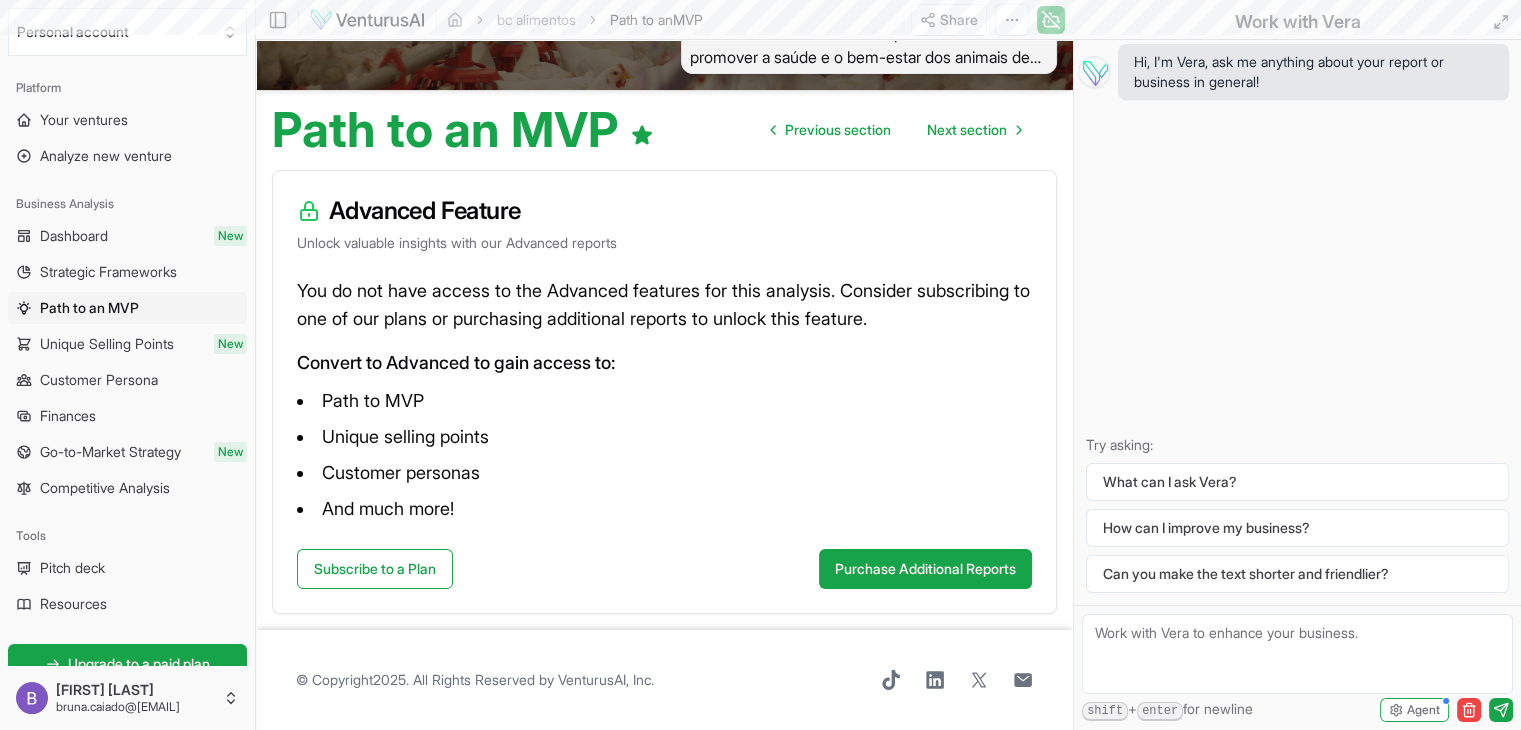 scroll, scrollTop: 0, scrollLeft: 0, axis: both 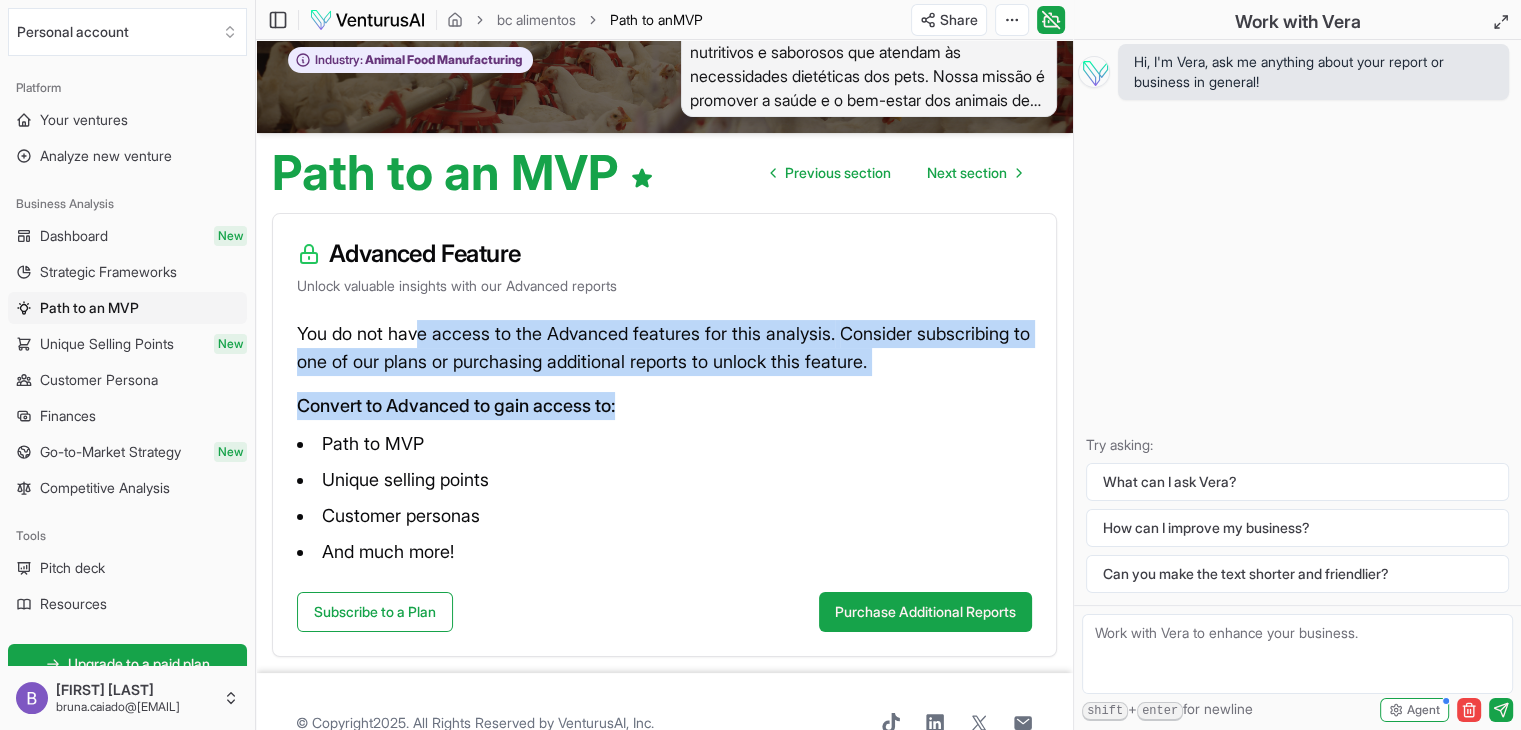 drag, startPoint x: 424, startPoint y: 319, endPoint x: 784, endPoint y: 409, distance: 371.0795 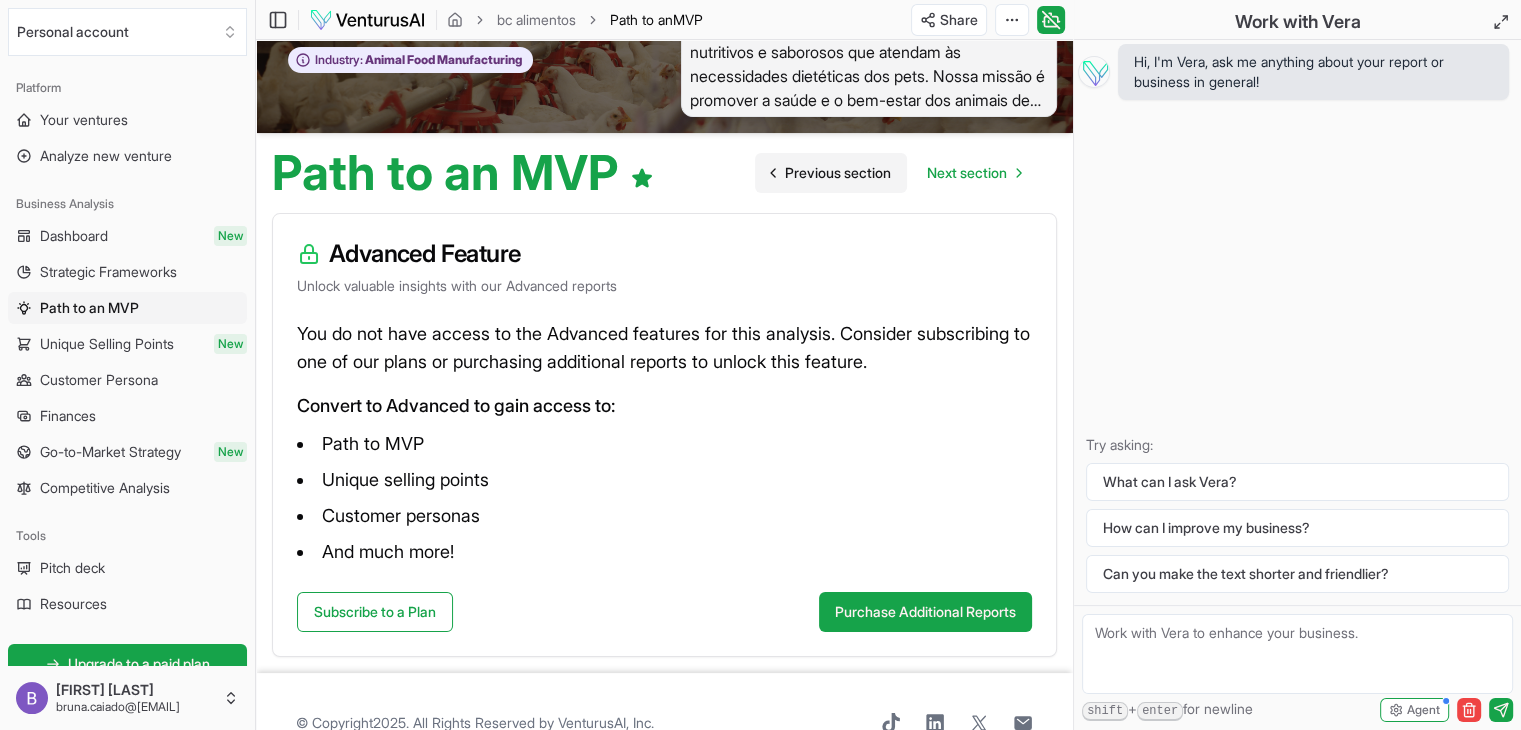click on "Previous section" at bounding box center [838, 173] 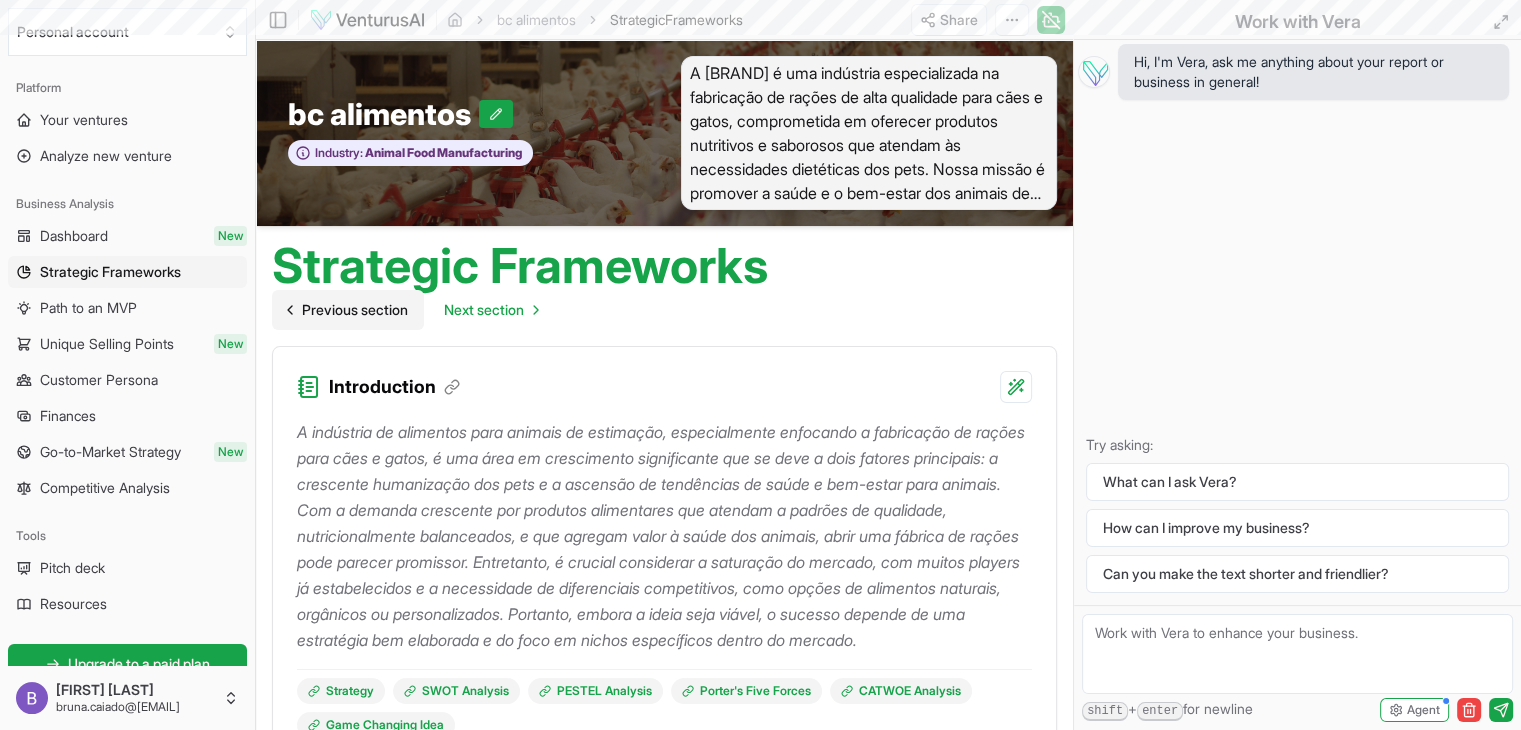 scroll, scrollTop: 93, scrollLeft: 0, axis: vertical 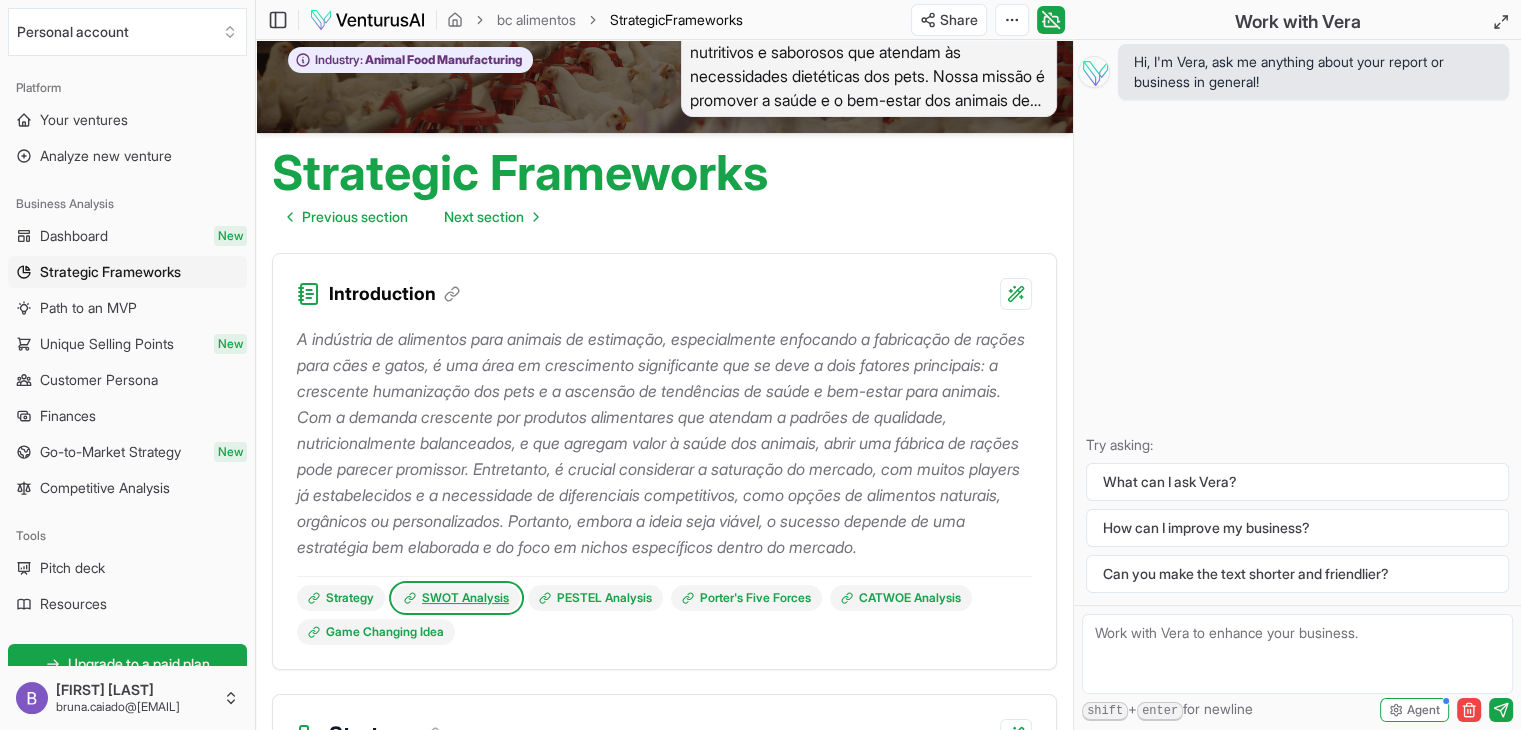 click on "SWOT Analysis" at bounding box center [456, 598] 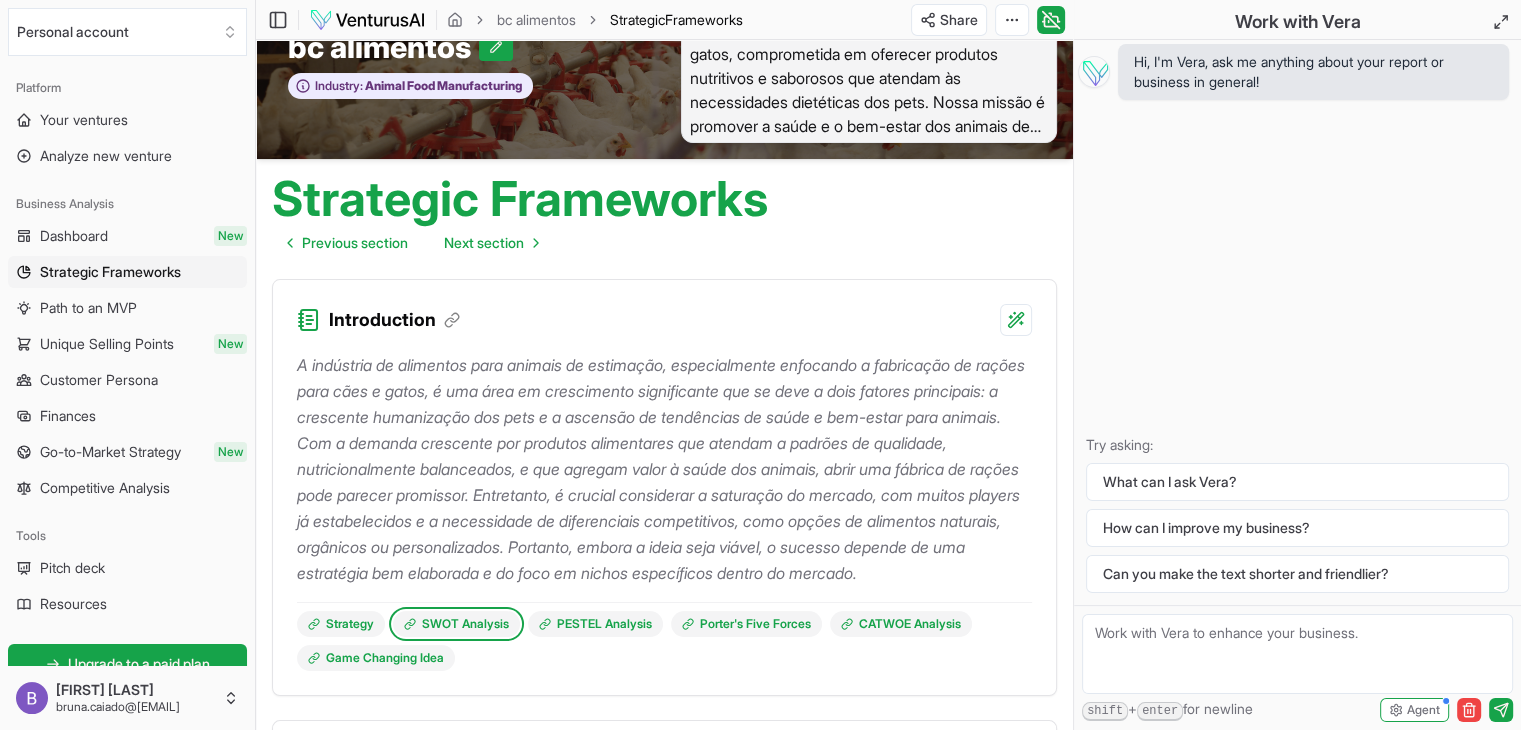 scroll, scrollTop: 80, scrollLeft: 0, axis: vertical 